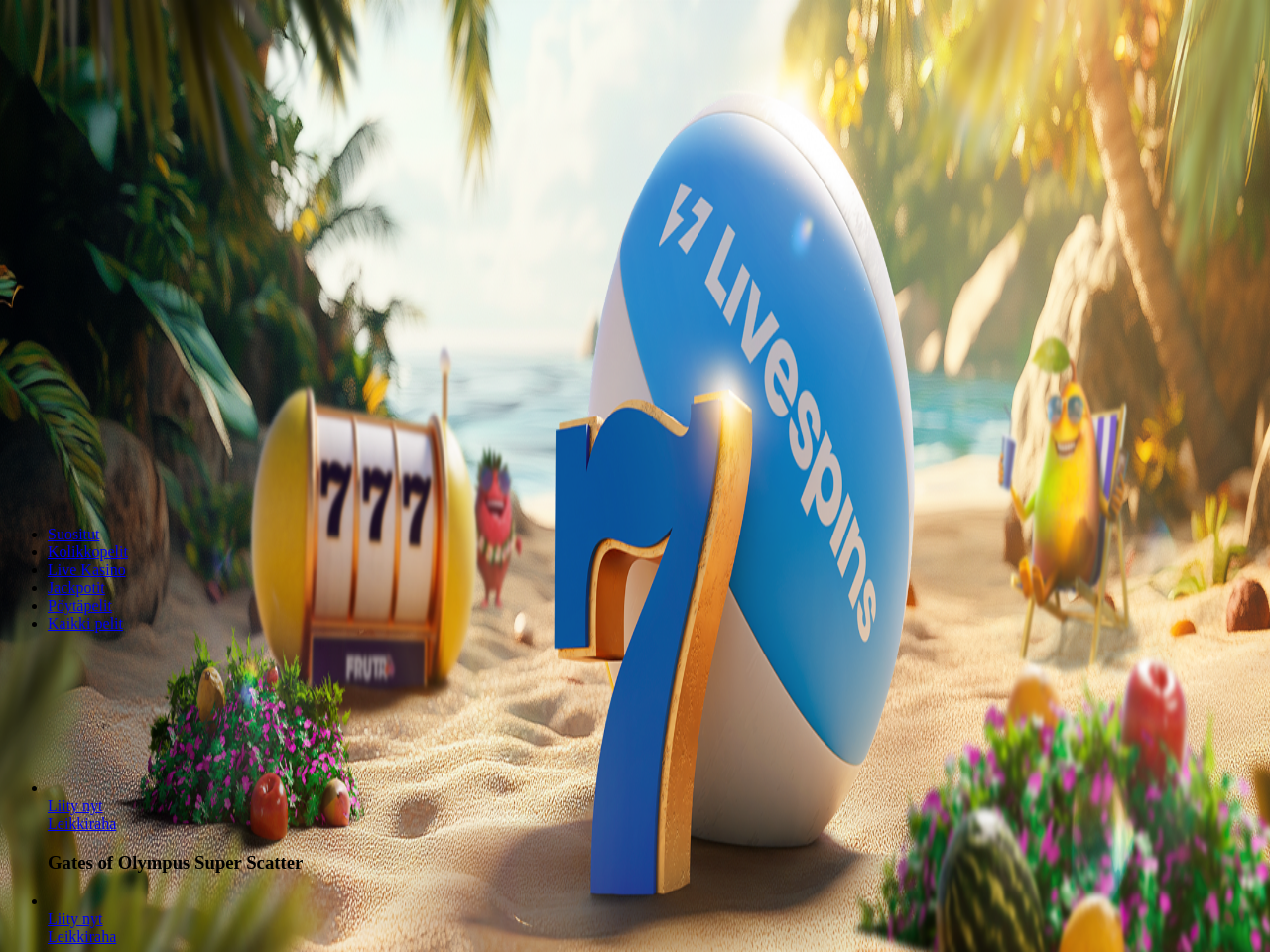 scroll, scrollTop: 0, scrollLeft: 0, axis: both 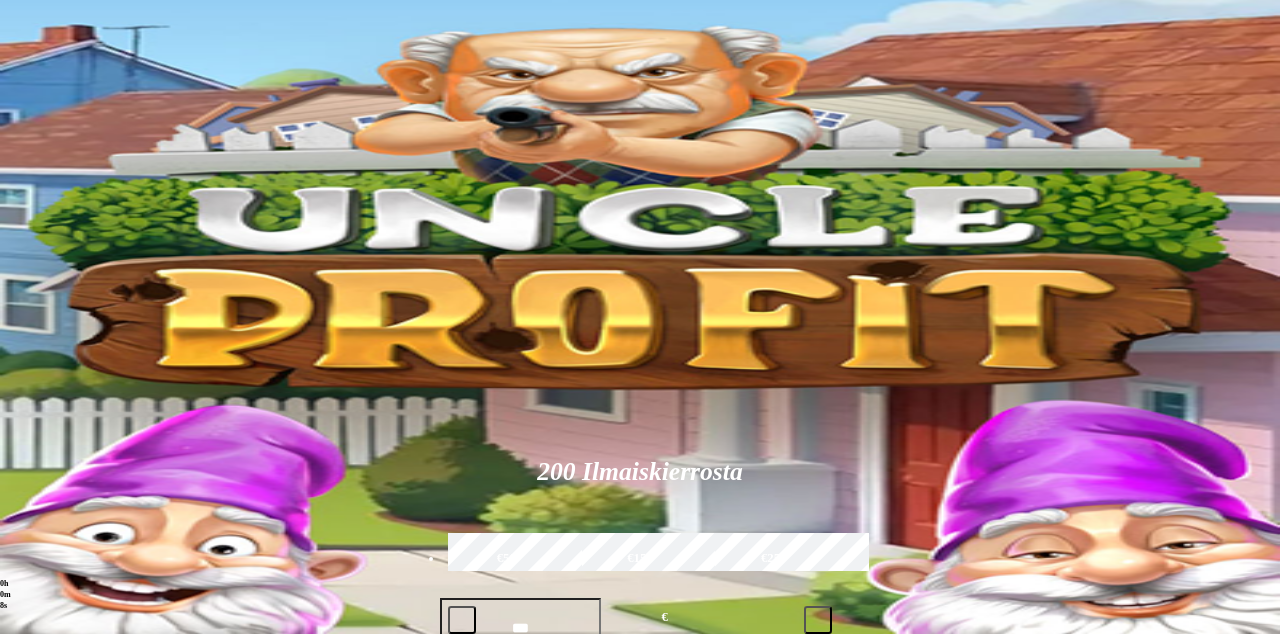 click 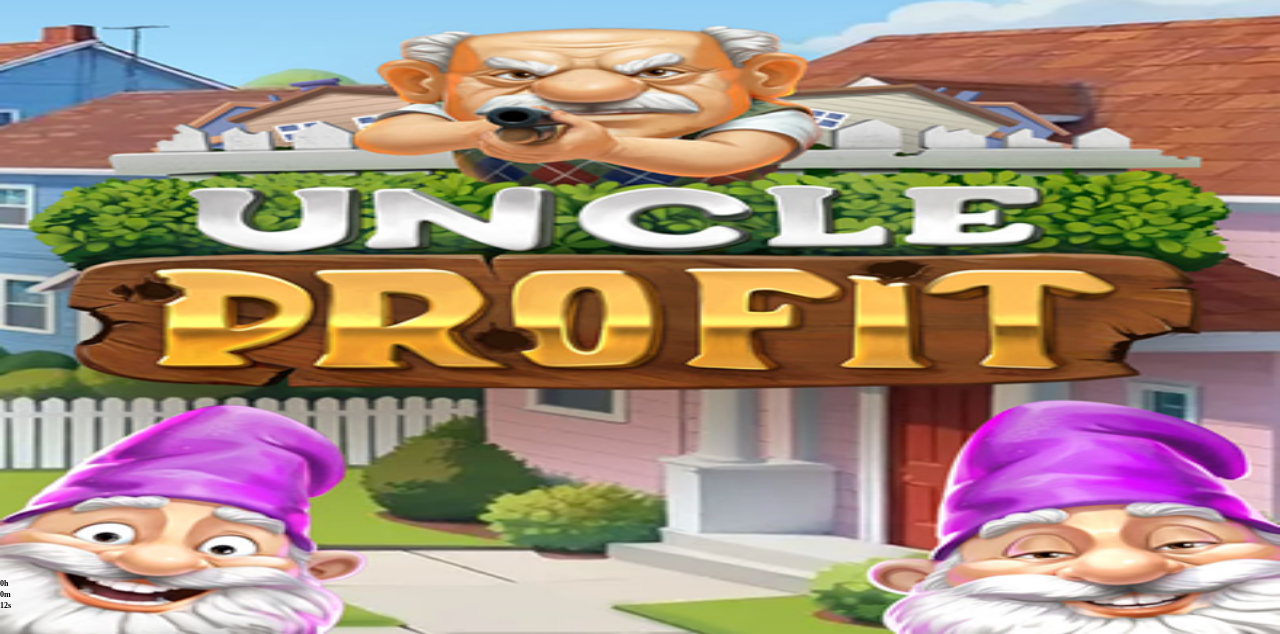 scroll, scrollTop: 194, scrollLeft: 0, axis: vertical 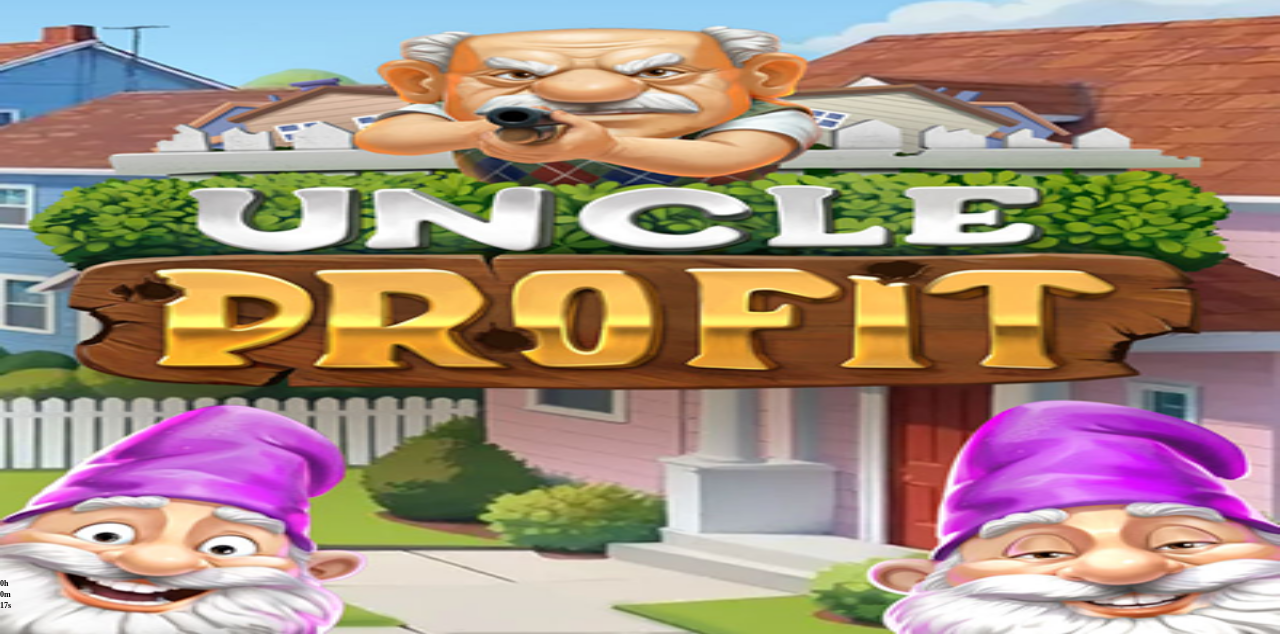 click at bounding box center [123, 1254] 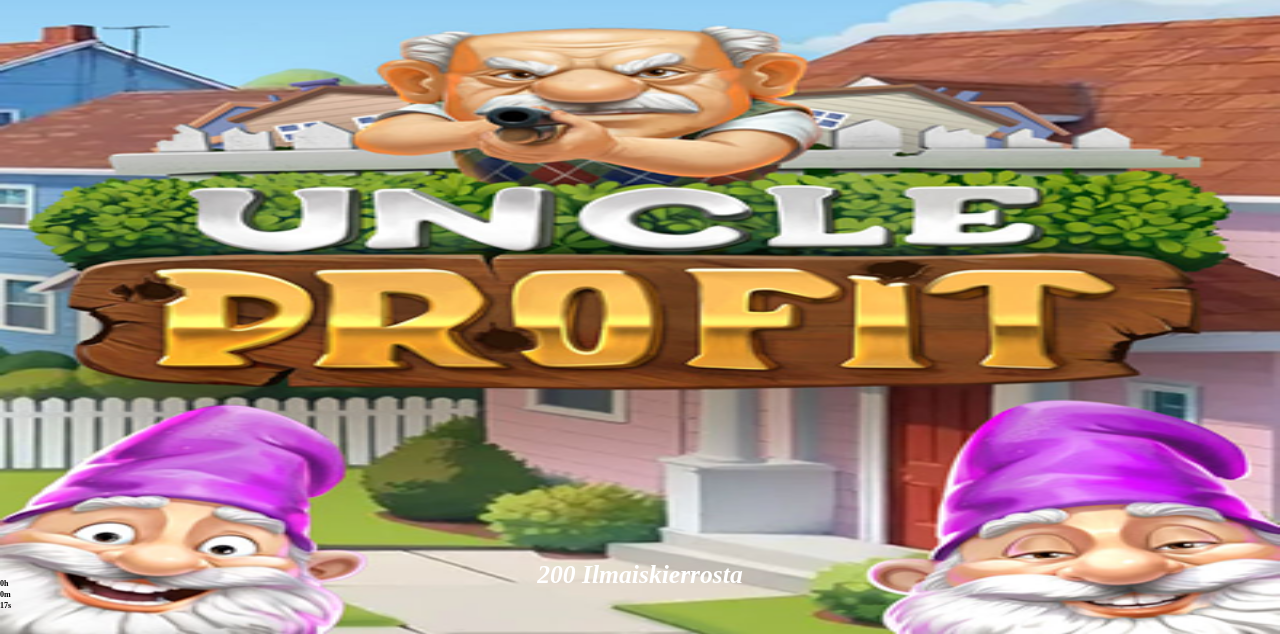 scroll, scrollTop: 0, scrollLeft: 0, axis: both 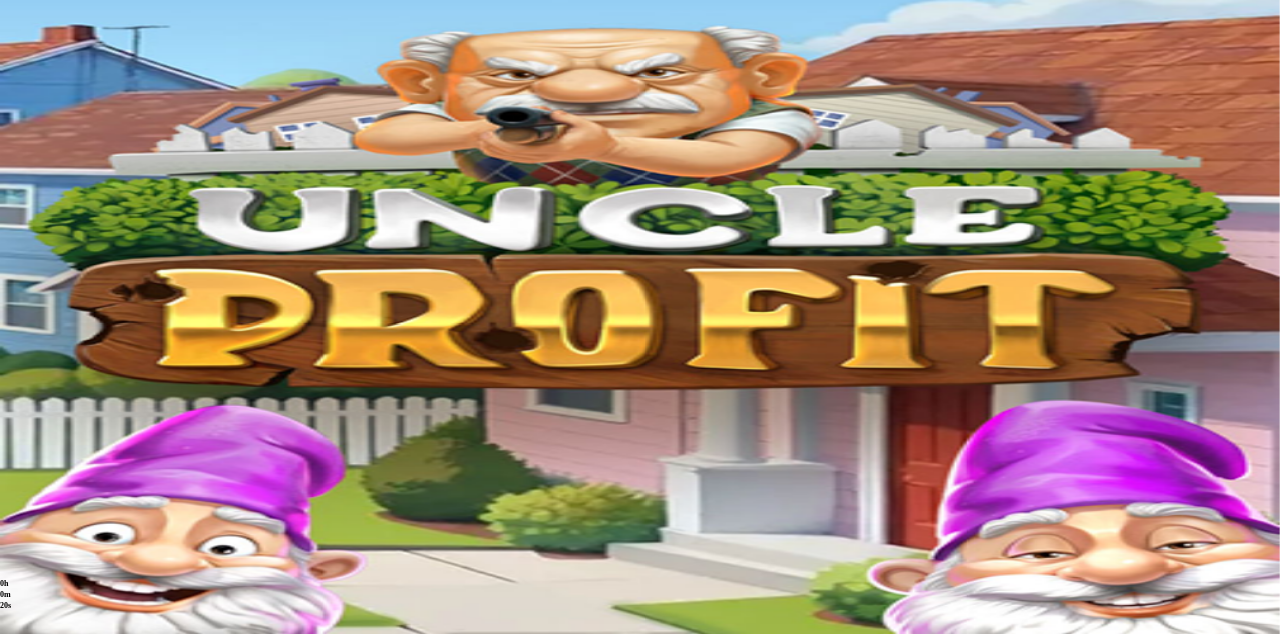 click on "€50" at bounding box center [249, 1758] 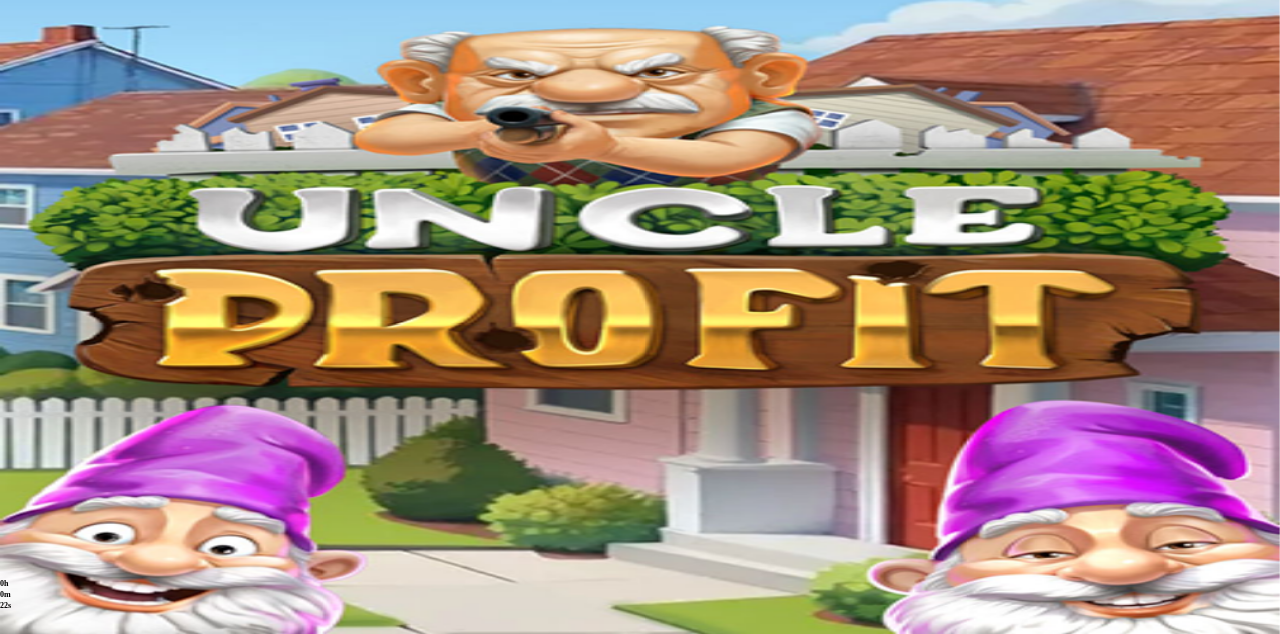 click on "TALLETA JA PELAA" at bounding box center (71, 1909) 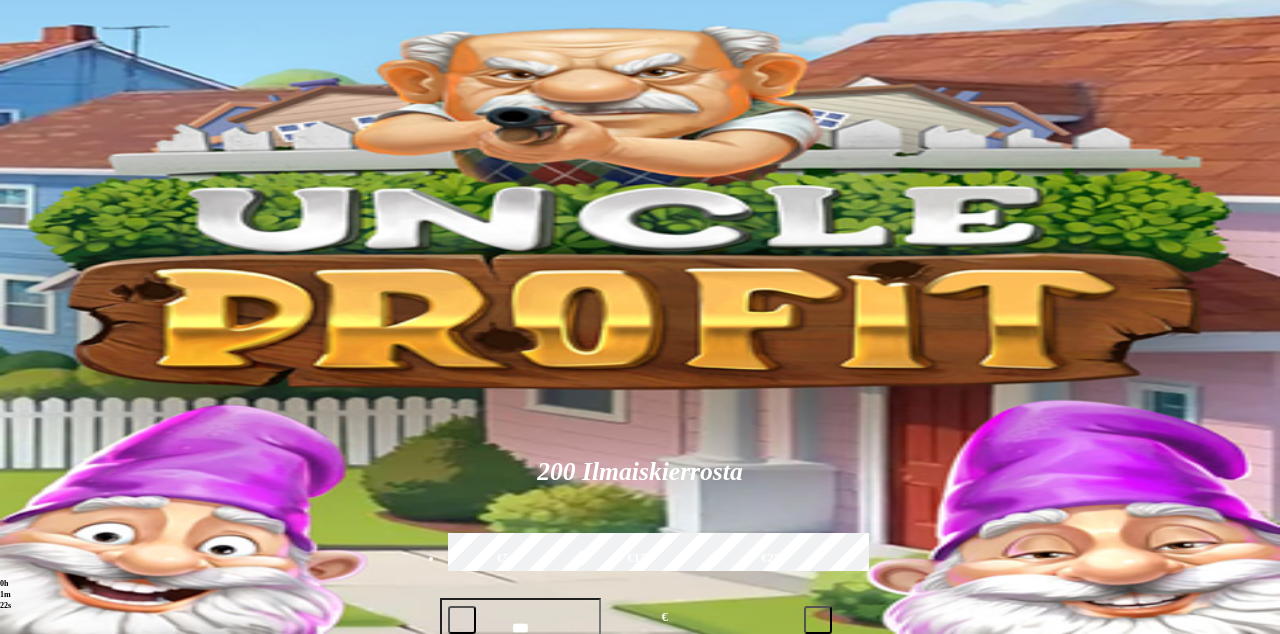 click on "[PERSON]" at bounding box center (484, 210) 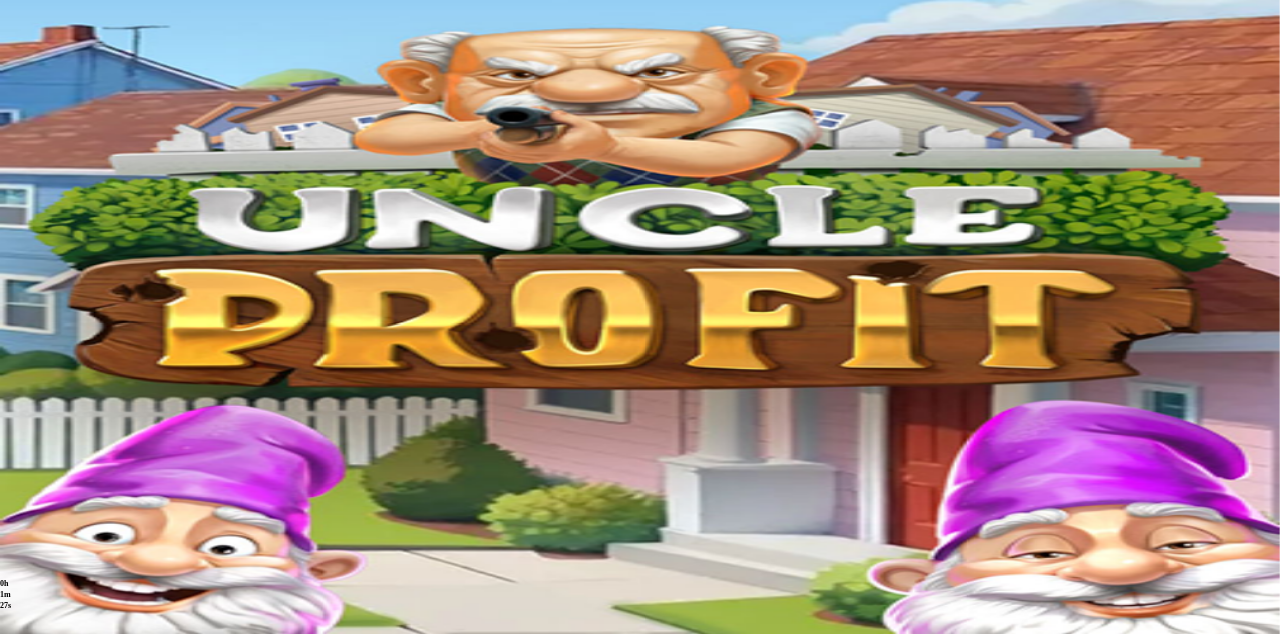 click on "€50" at bounding box center (249, 1758) 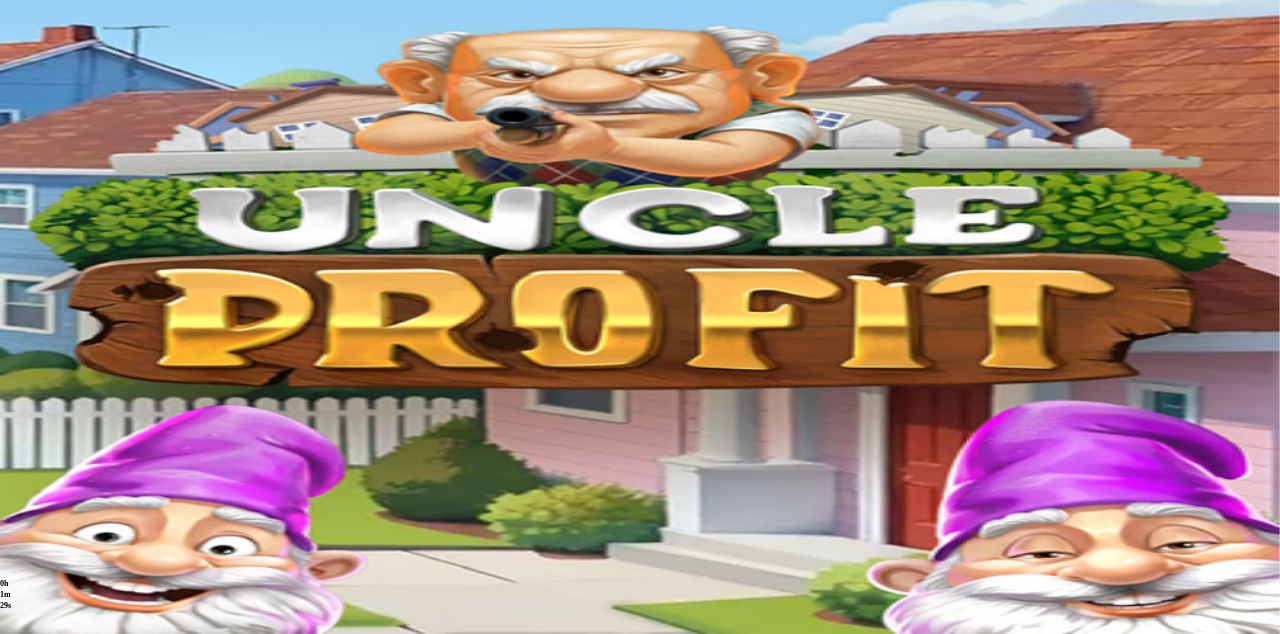click on "TALLETA JA PELAA" at bounding box center (71, 1909) 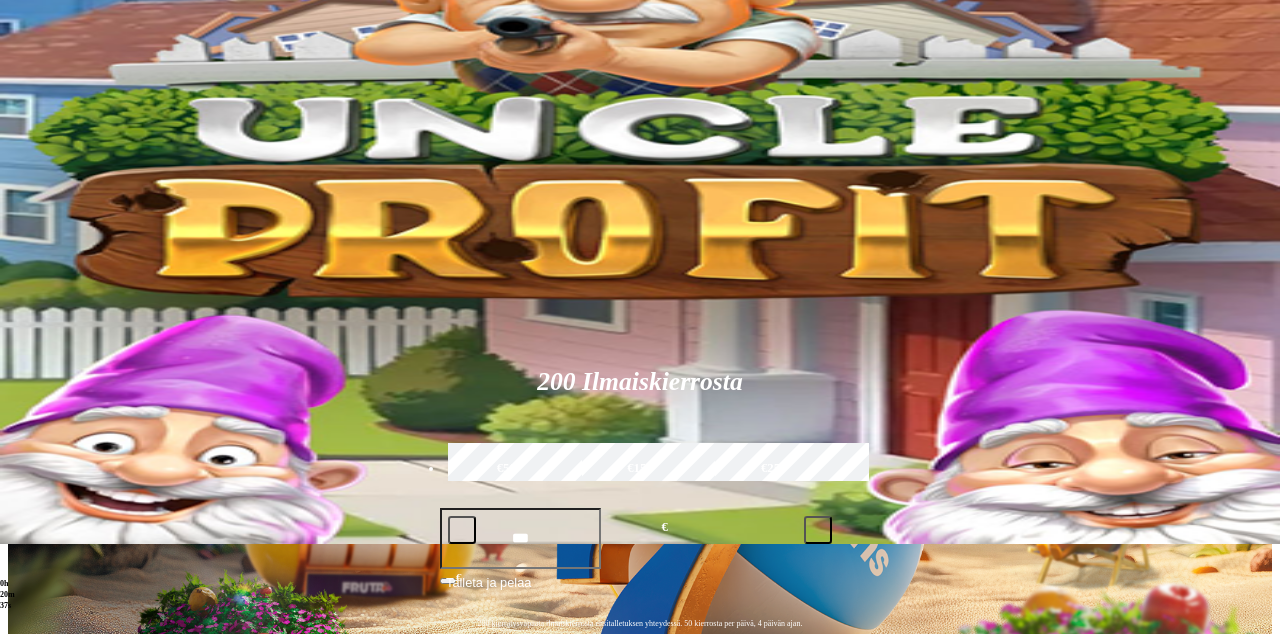 scroll, scrollTop: 91, scrollLeft: 0, axis: vertical 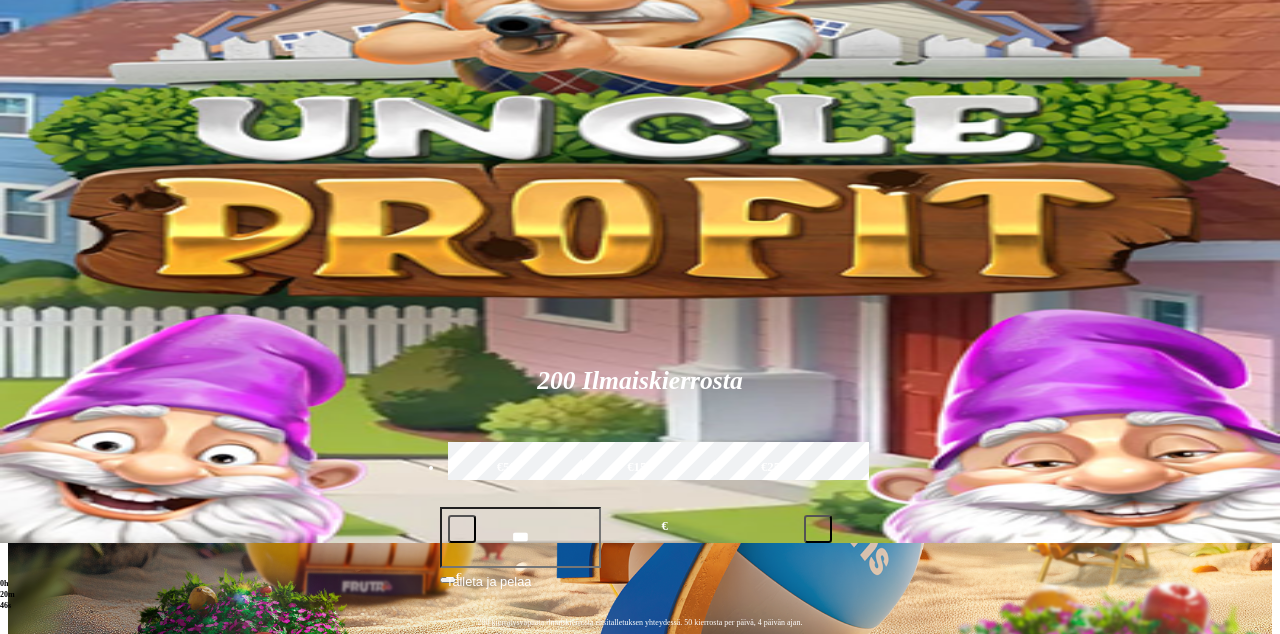 click on "Pelaa nyt" at bounding box center (-687, 1885) 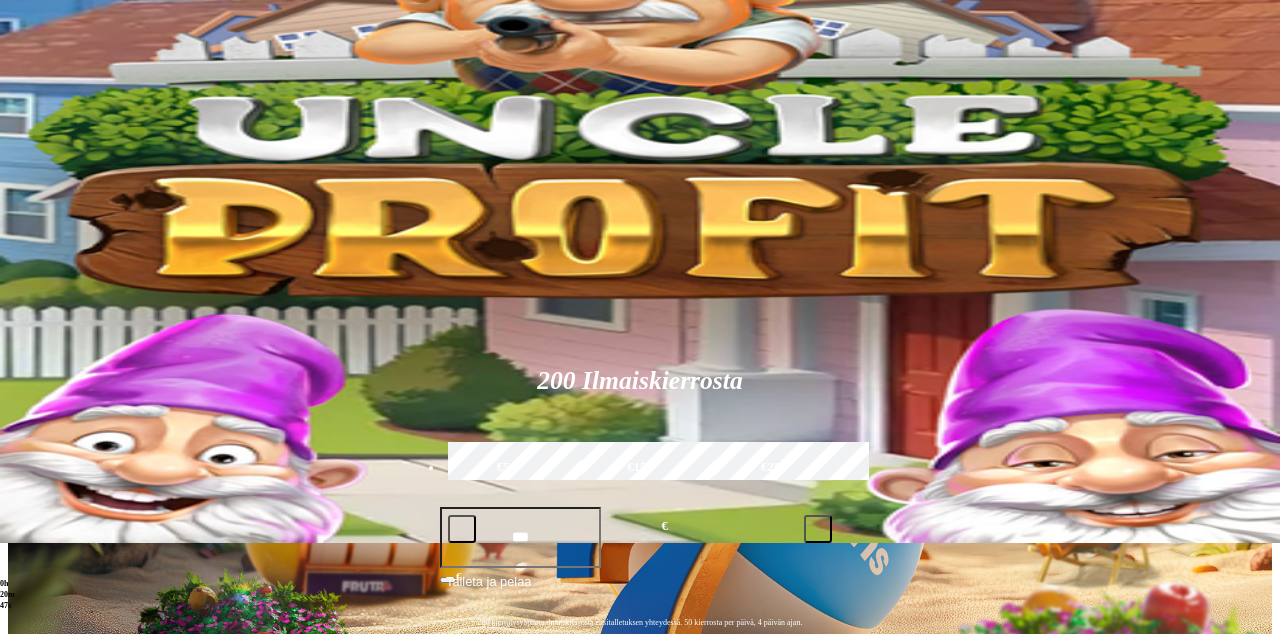 scroll, scrollTop: 0, scrollLeft: 0, axis: both 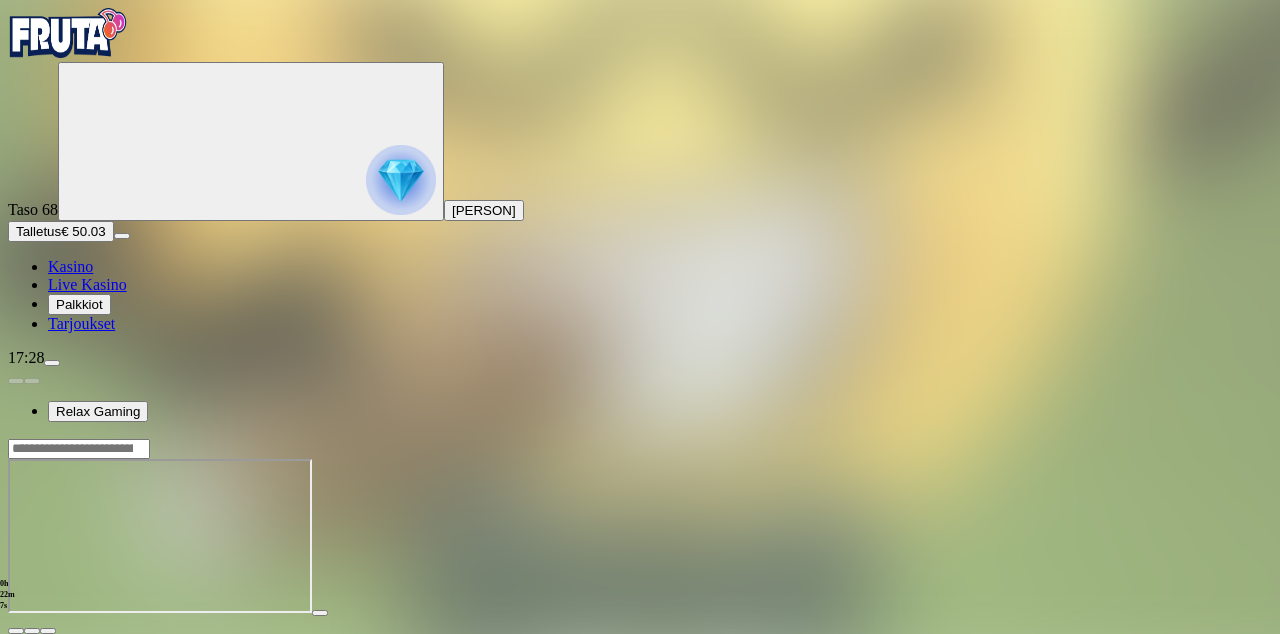 click at bounding box center [16, 631] 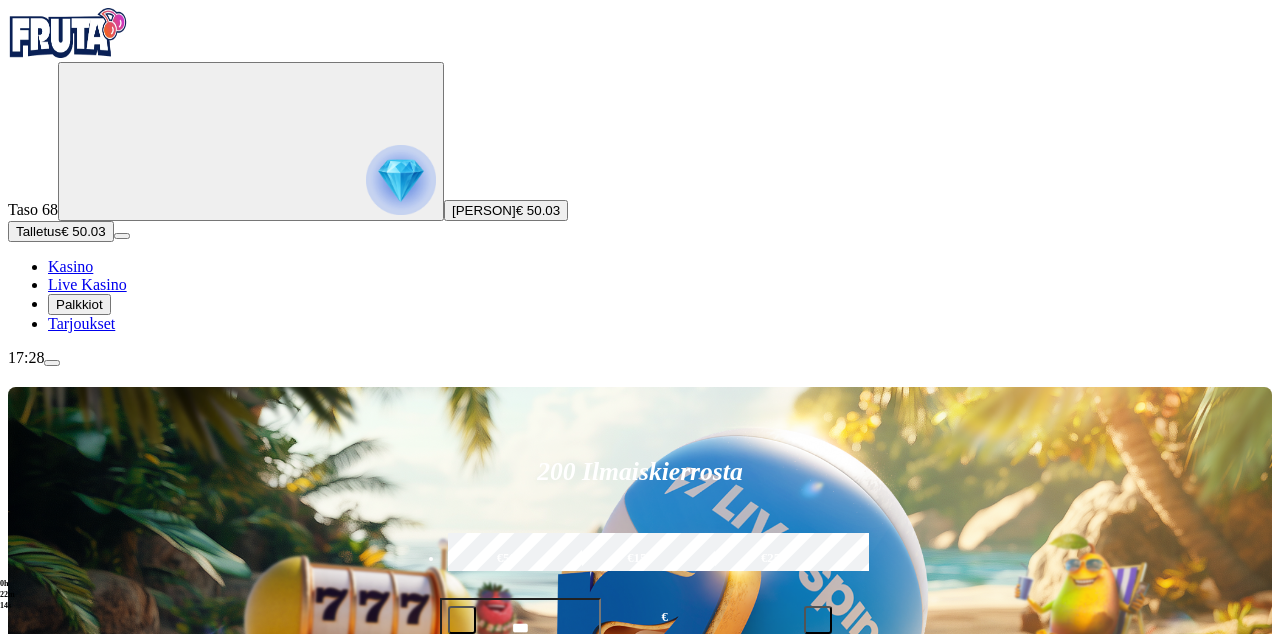 click on "Pelaa nyt" at bounding box center (-687, 2072) 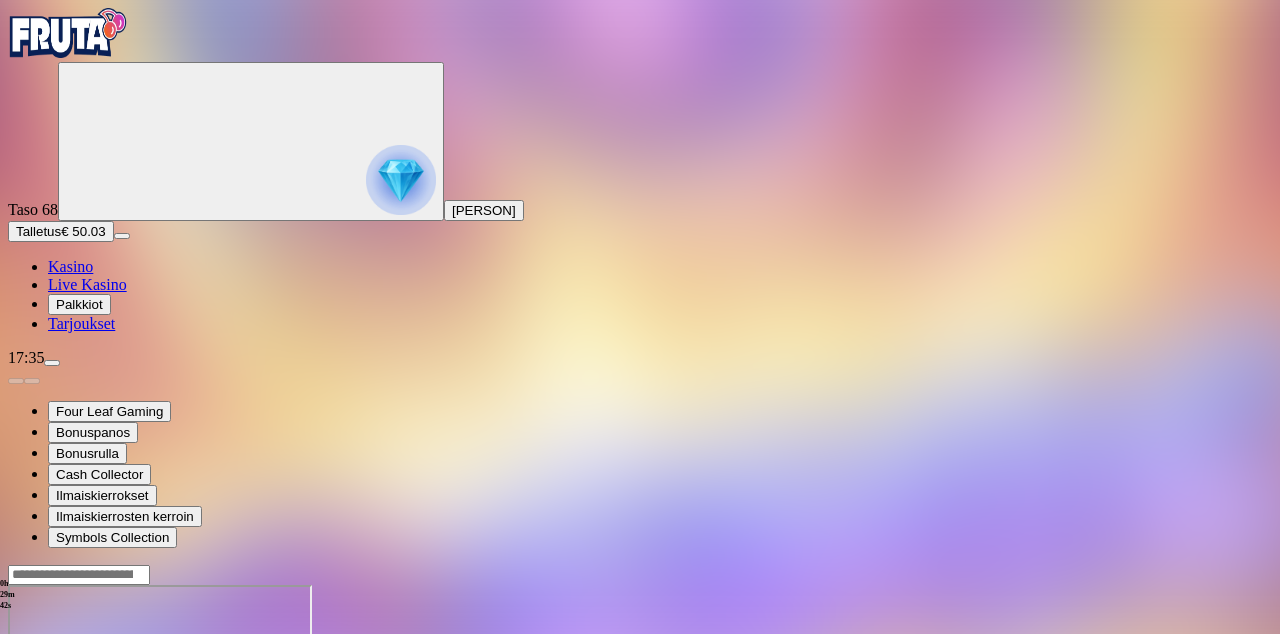 click at bounding box center (16, 757) 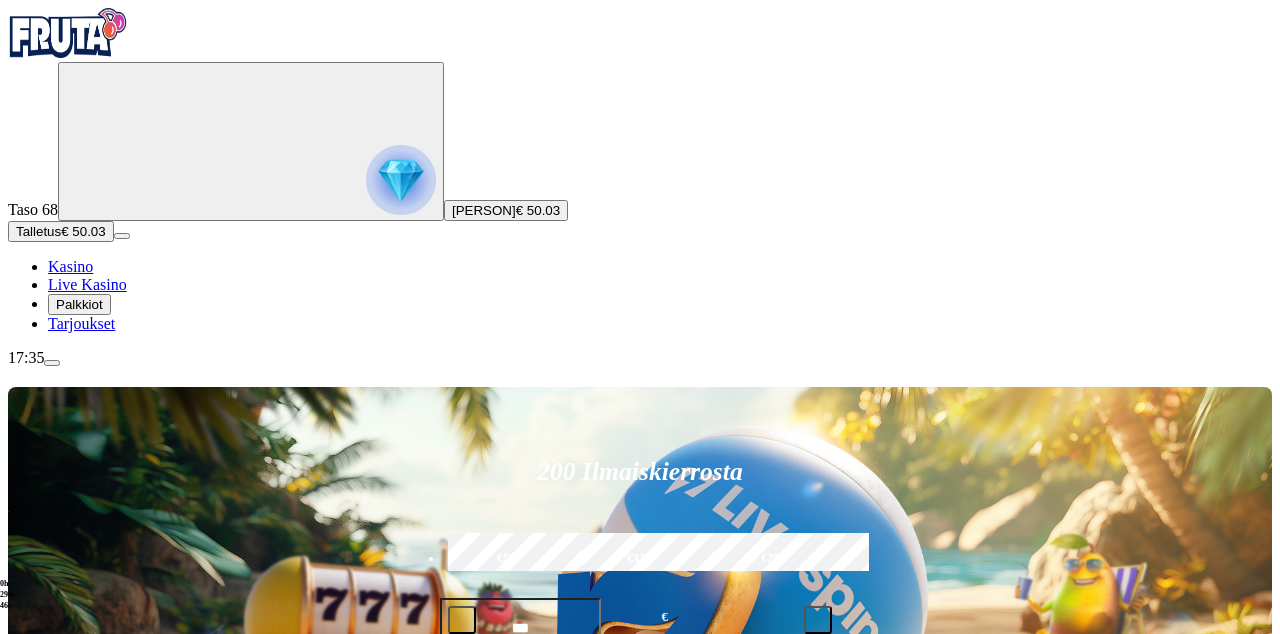 click at bounding box center (901, 899) 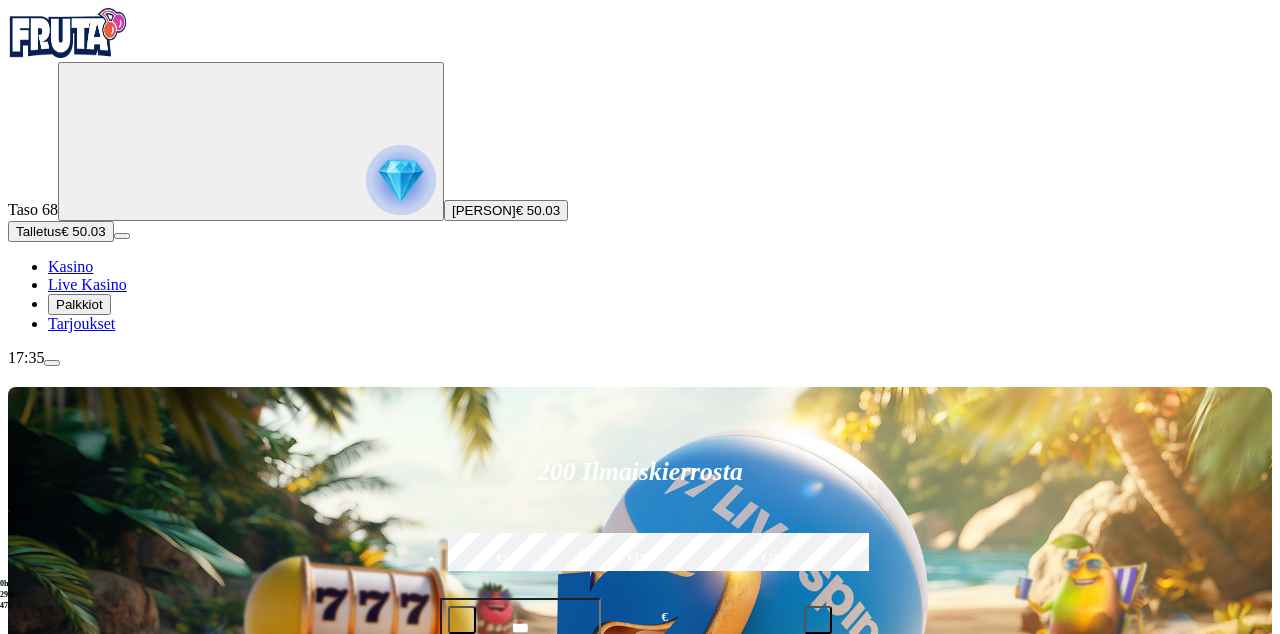 click at bounding box center [901, 899] 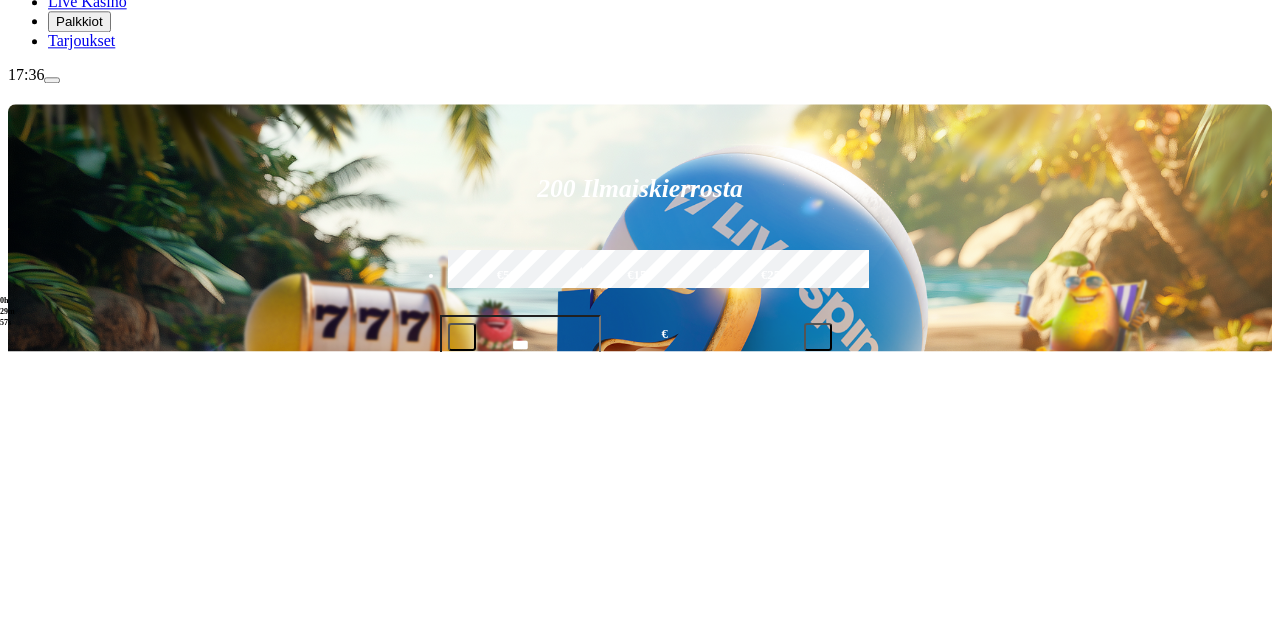 scroll, scrollTop: 438, scrollLeft: 0, axis: vertical 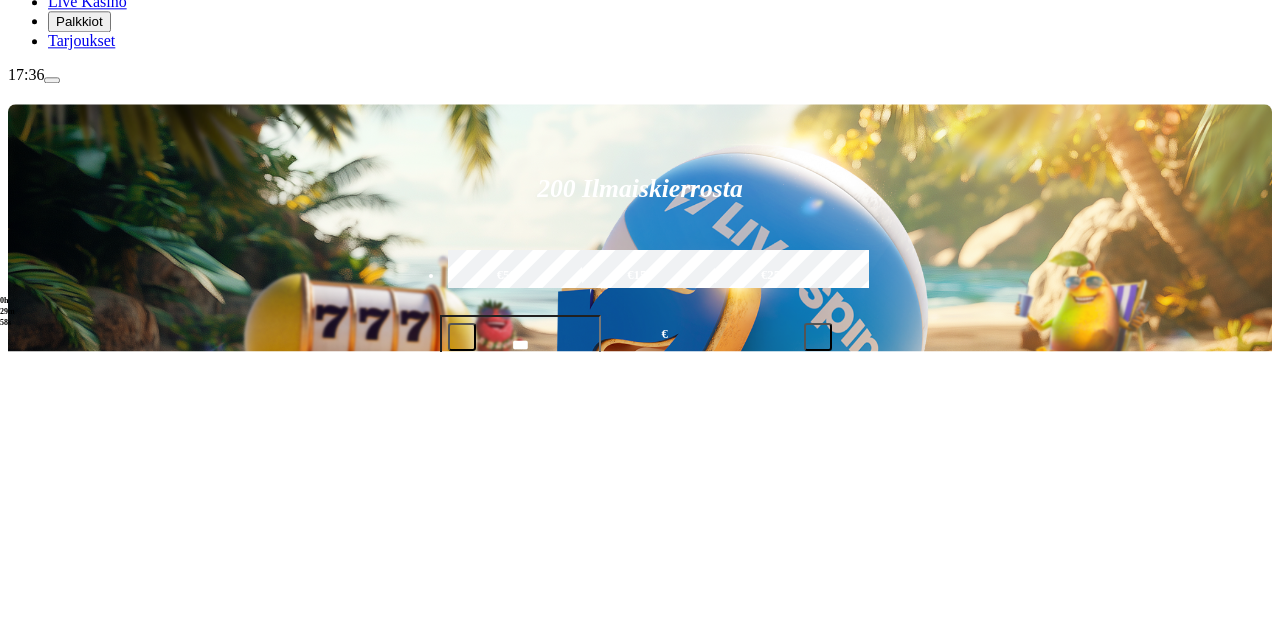 type on "*******" 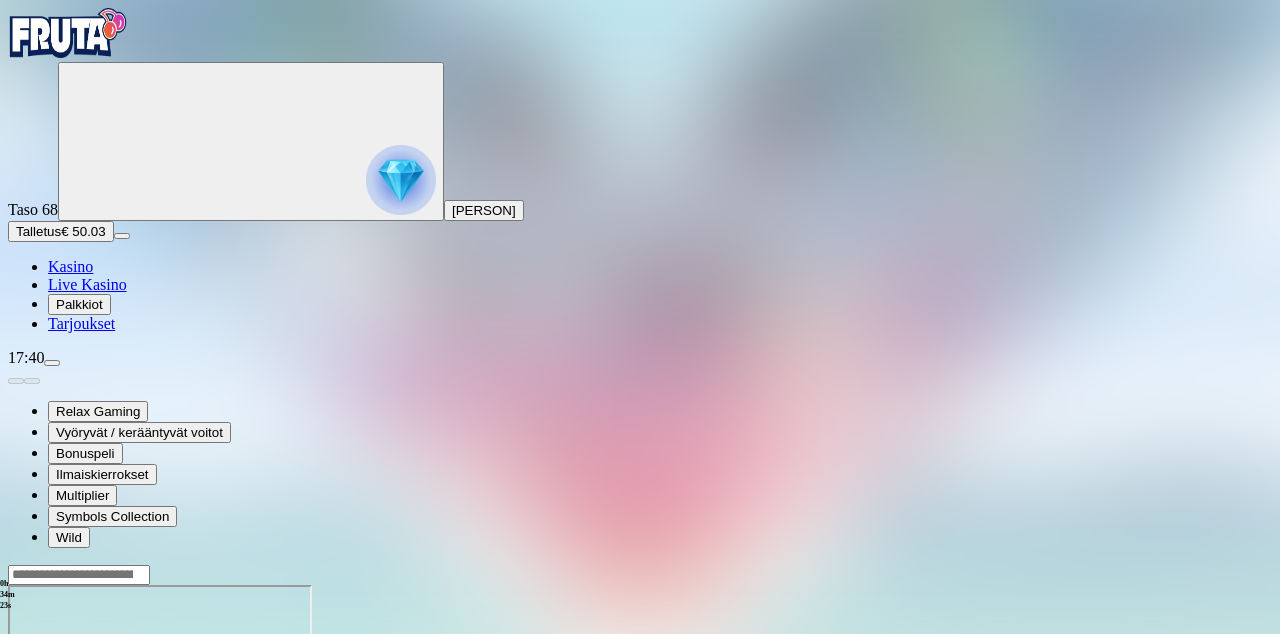 click at bounding box center [16, 757] 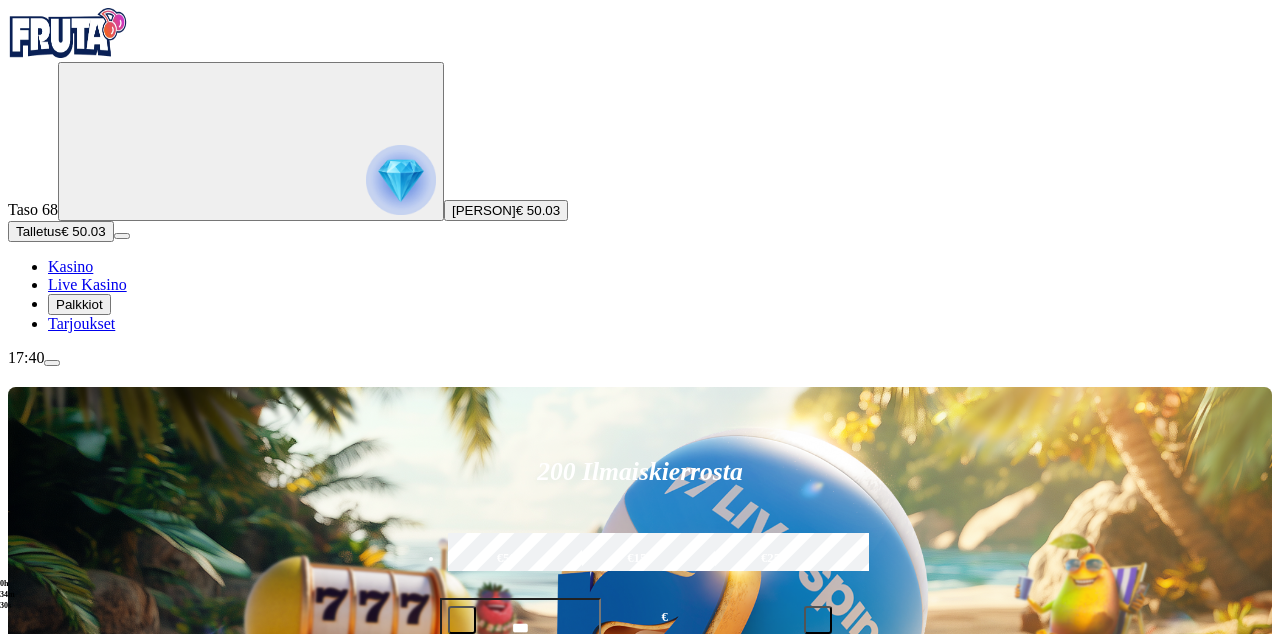 click at bounding box center (48, 1223) 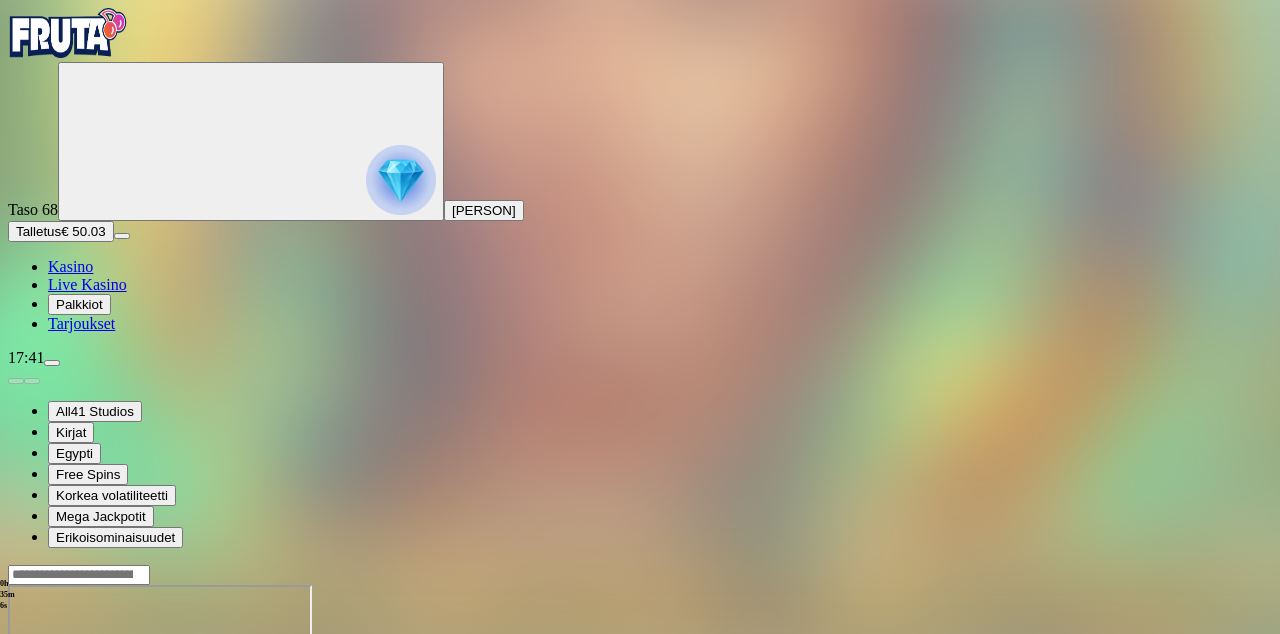 click at bounding box center (16, 757) 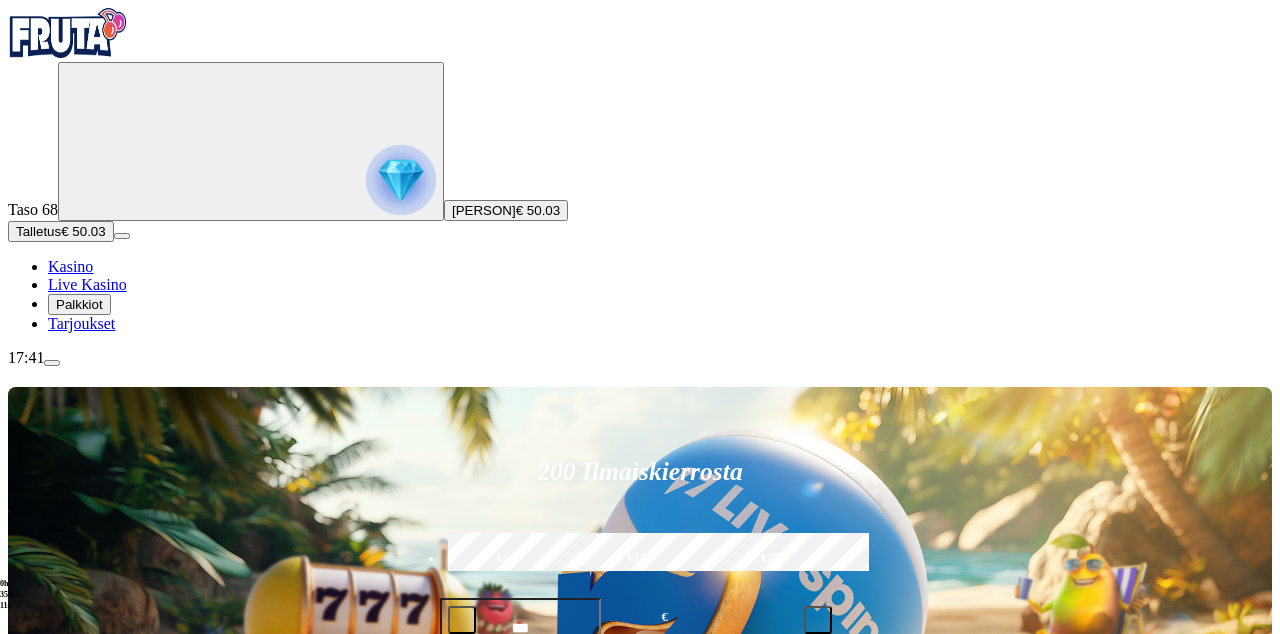 click on "Pelaa nyt" at bounding box center (77, 1117) 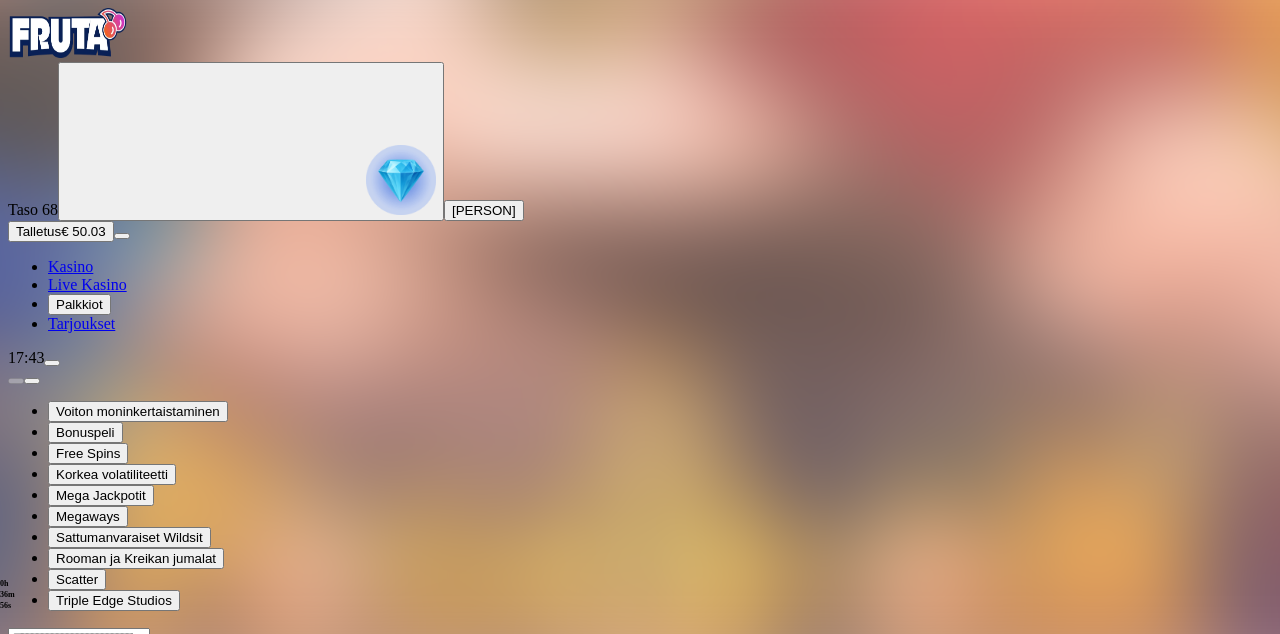 click at bounding box center (16, 820) 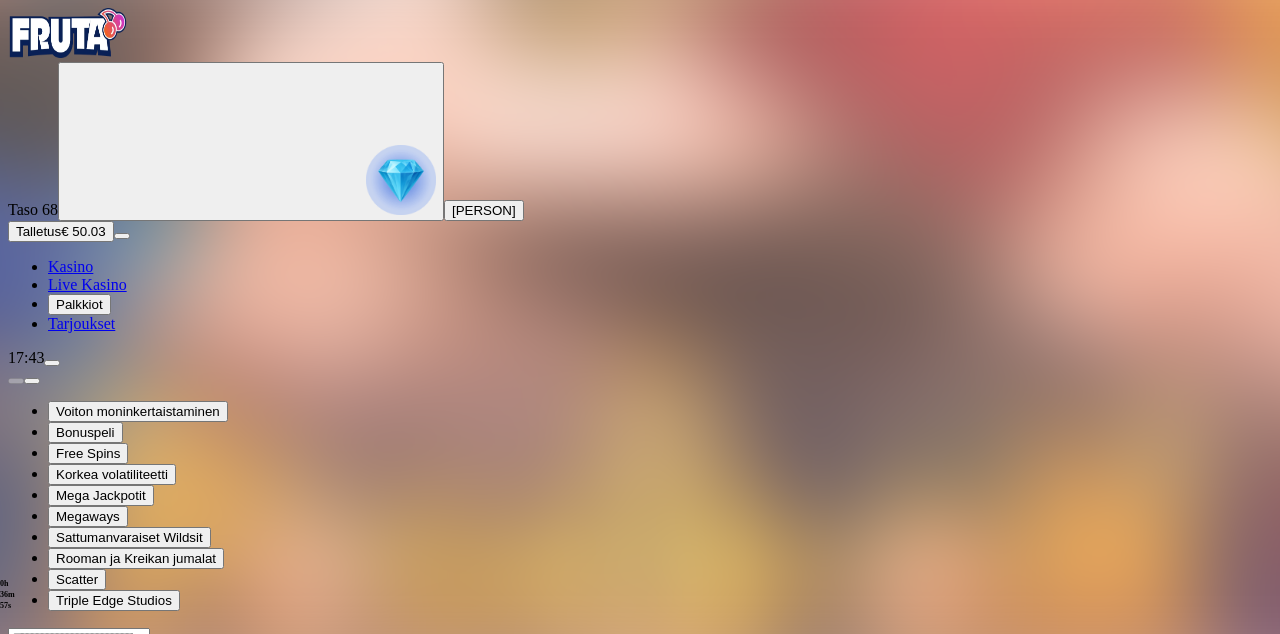 click at bounding box center (16, 820) 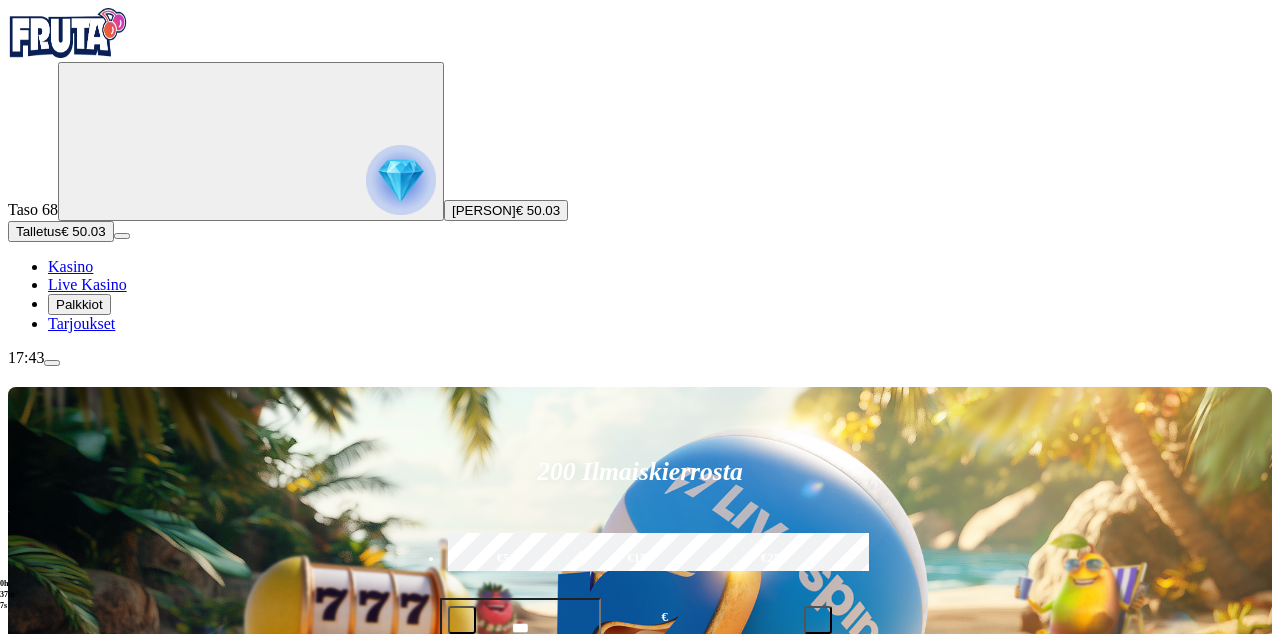 click on "Pelaa nyt" at bounding box center (-633, 1881) 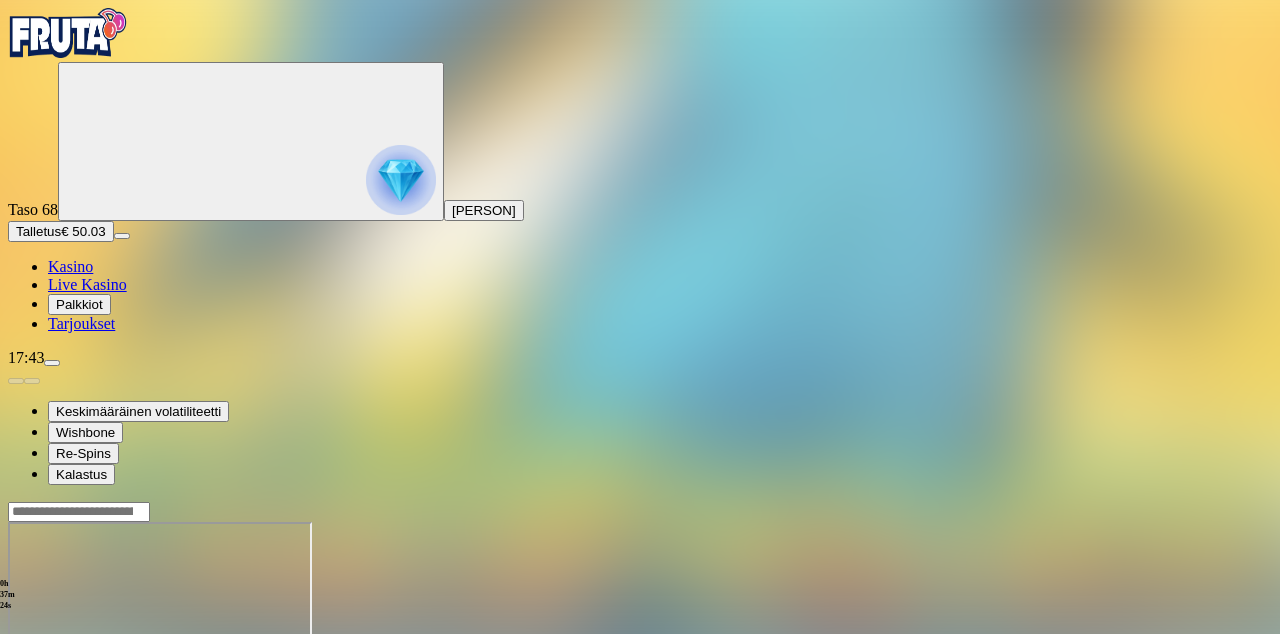 click at bounding box center [16, 694] 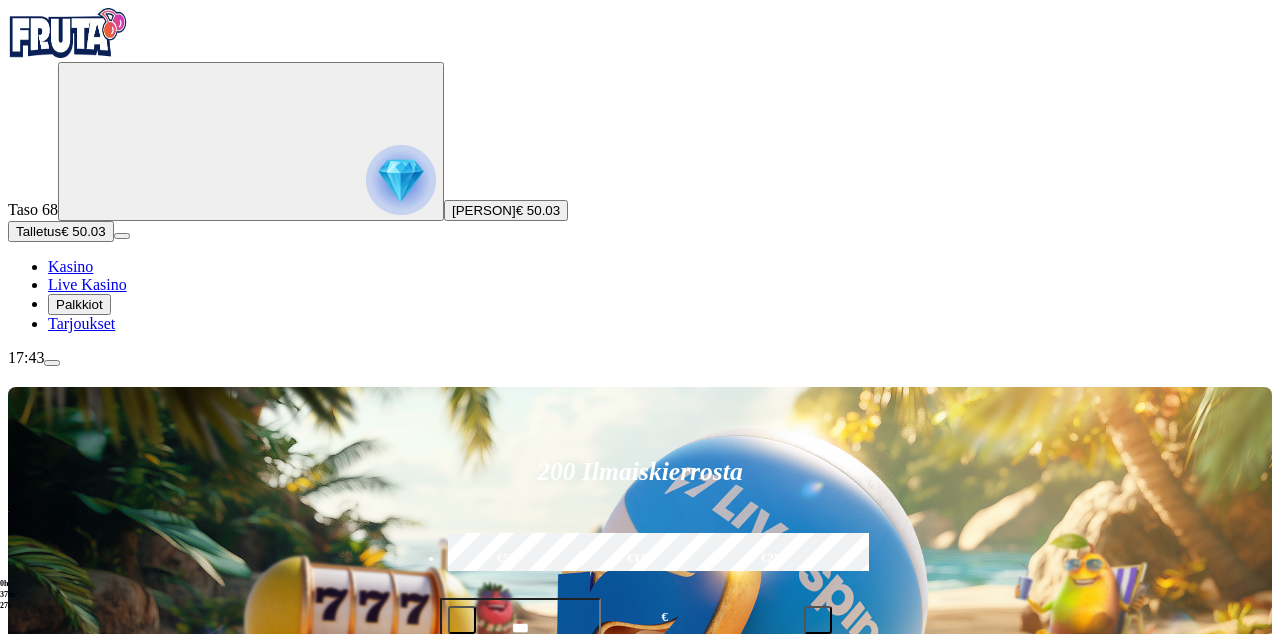 click at bounding box center (901, 899) 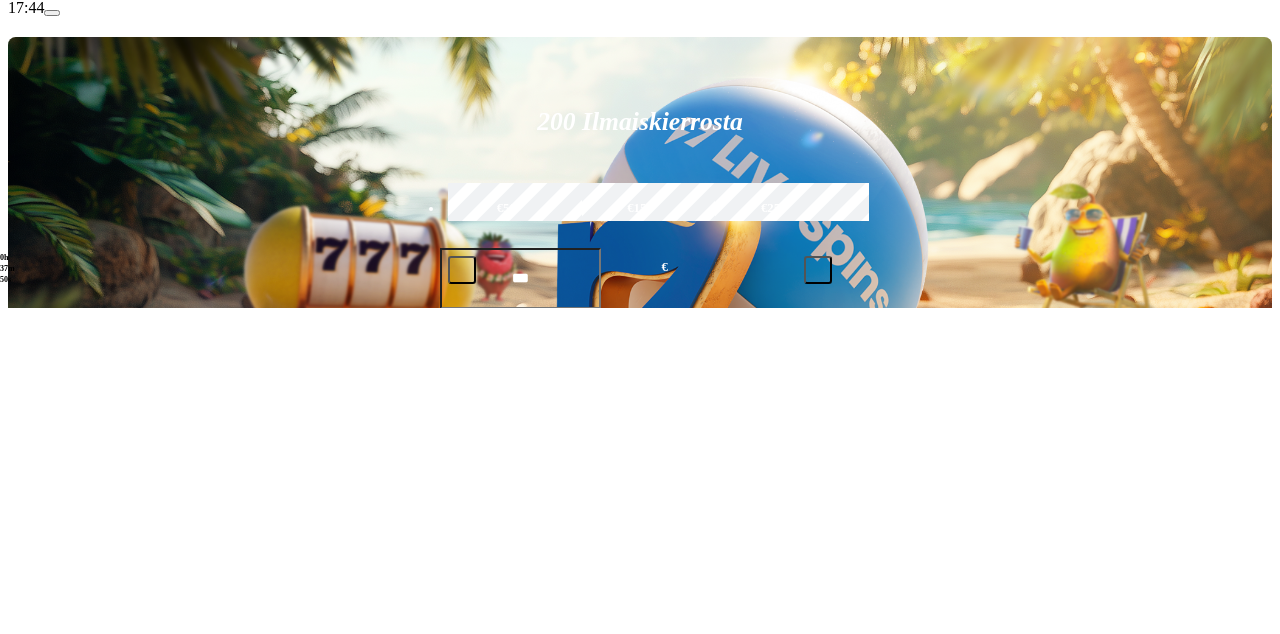 scroll, scrollTop: 24, scrollLeft: 0, axis: vertical 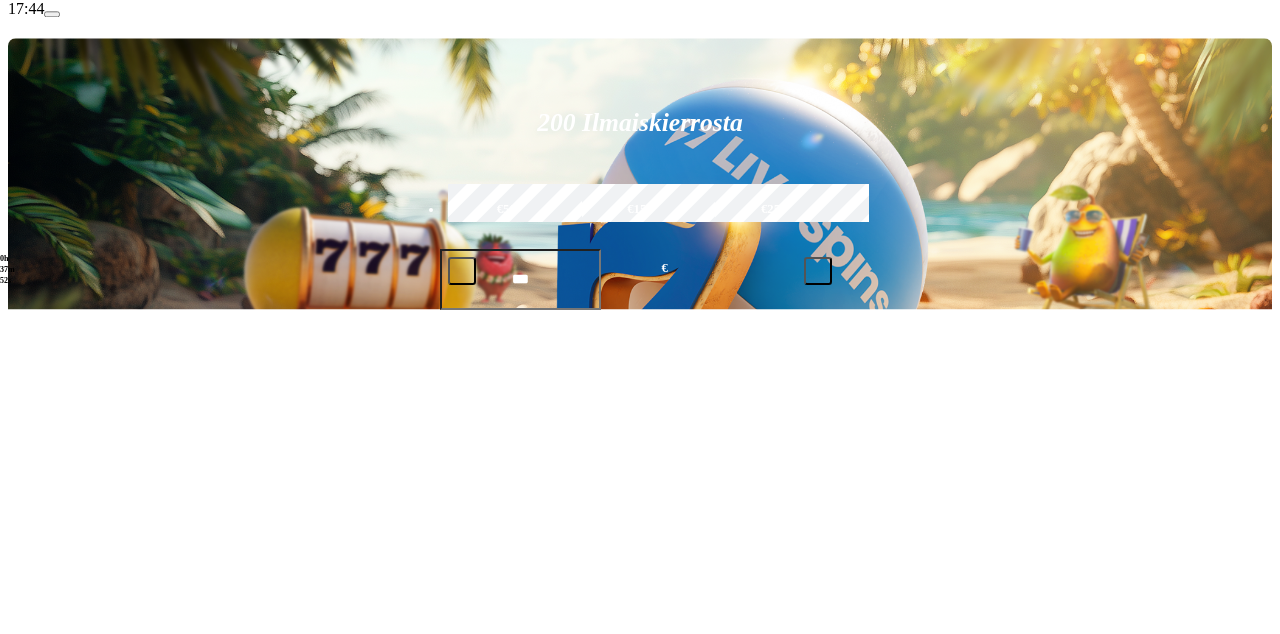 type on "**********" 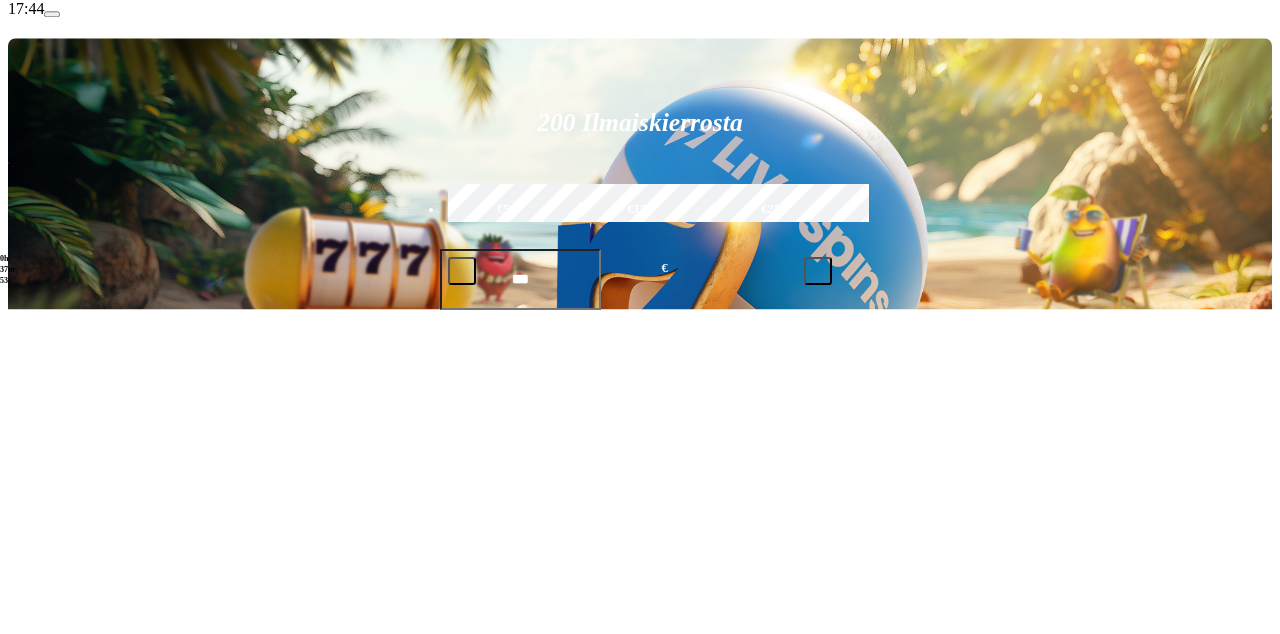 scroll, scrollTop: 24, scrollLeft: 0, axis: vertical 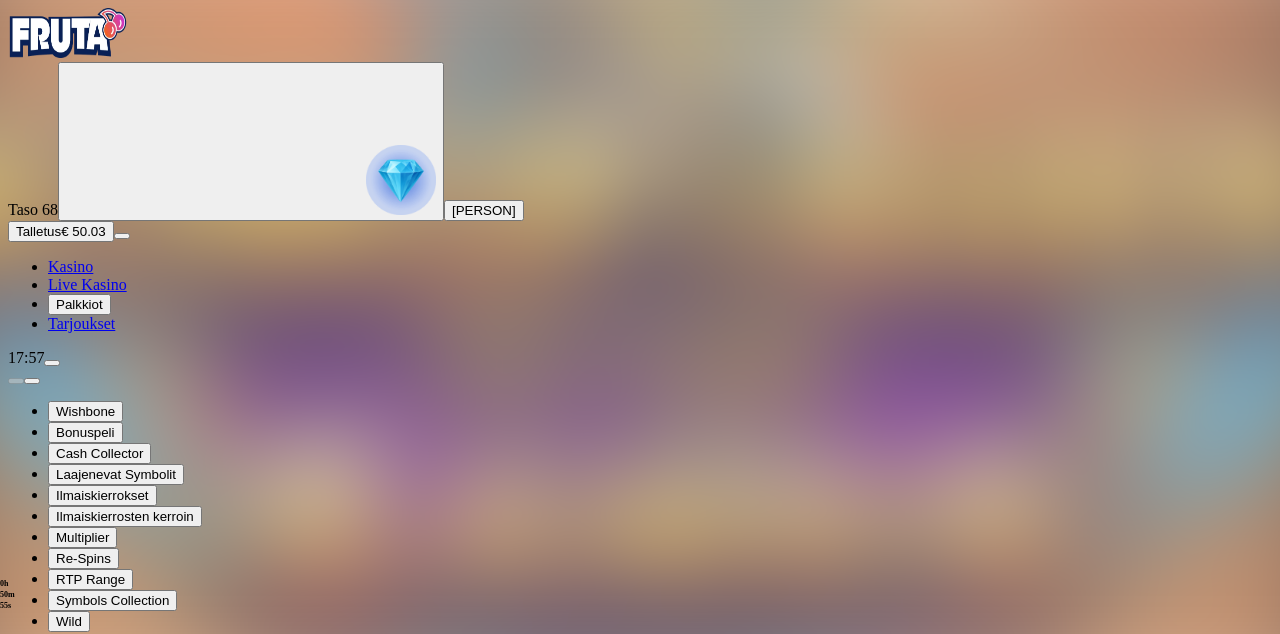 click at bounding box center [16, 1431] 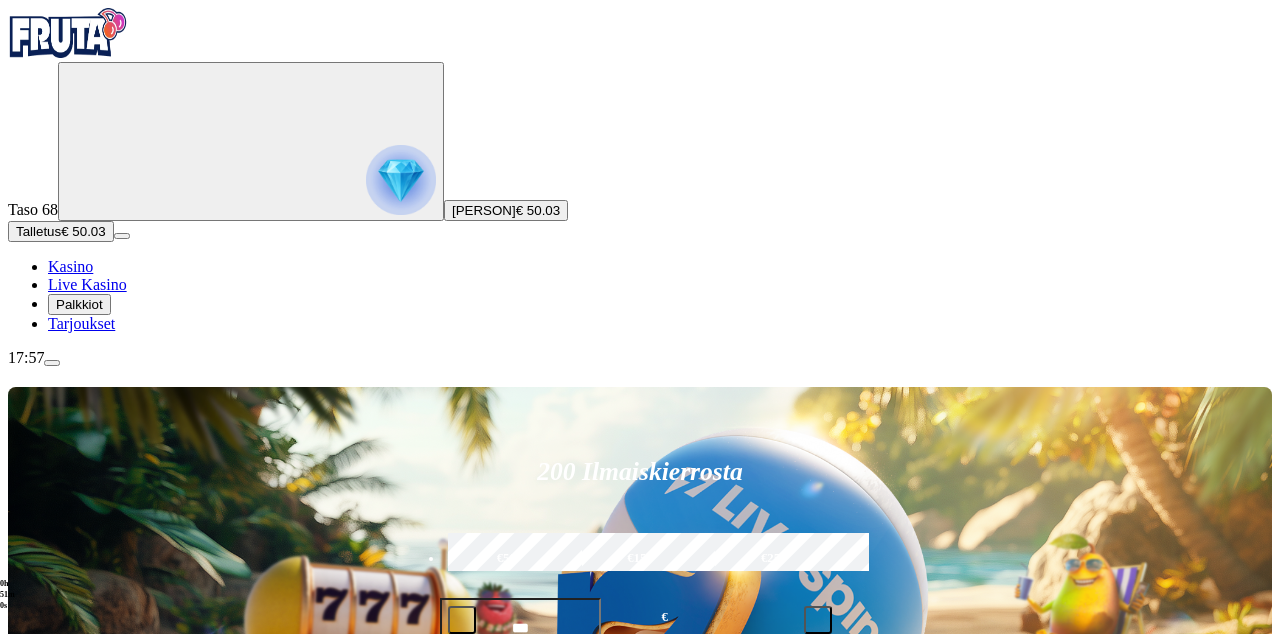click at bounding box center [901, 899] 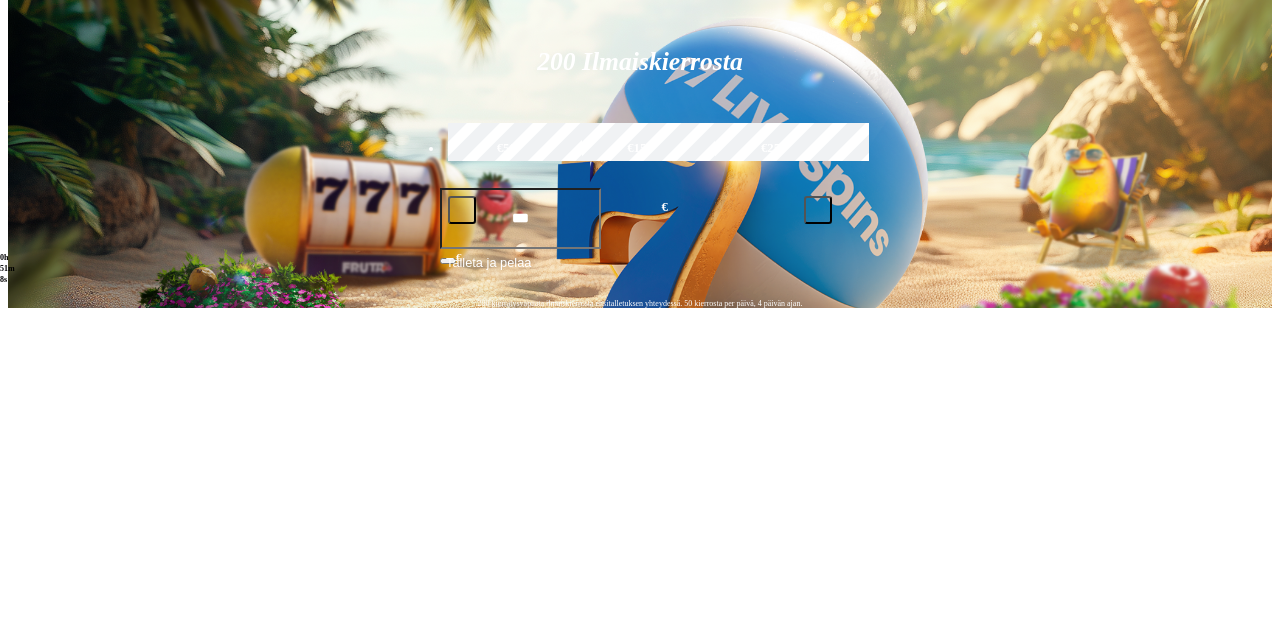 scroll, scrollTop: 88, scrollLeft: 0, axis: vertical 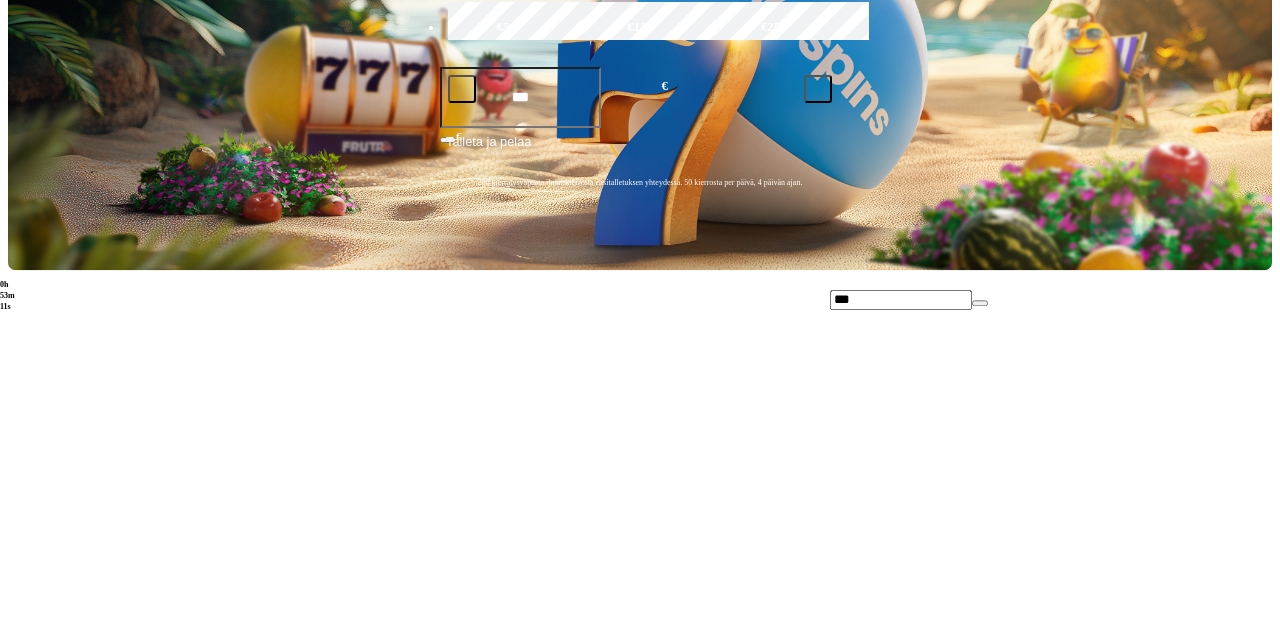 type on "***" 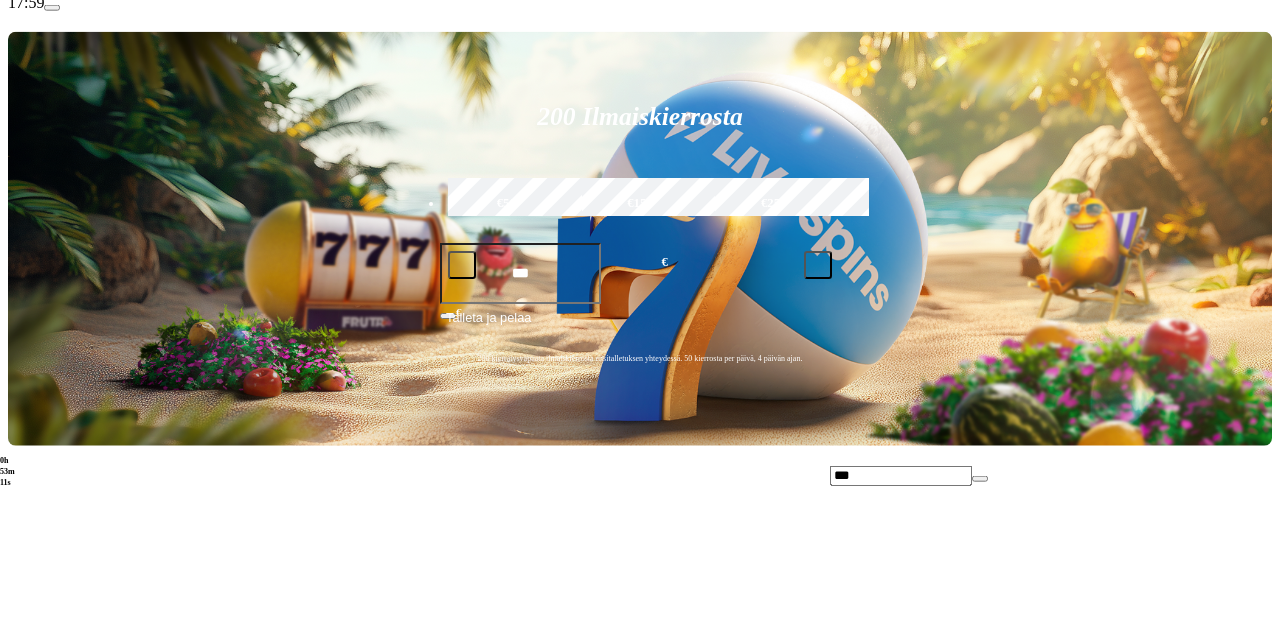 scroll, scrollTop: 232, scrollLeft: 0, axis: vertical 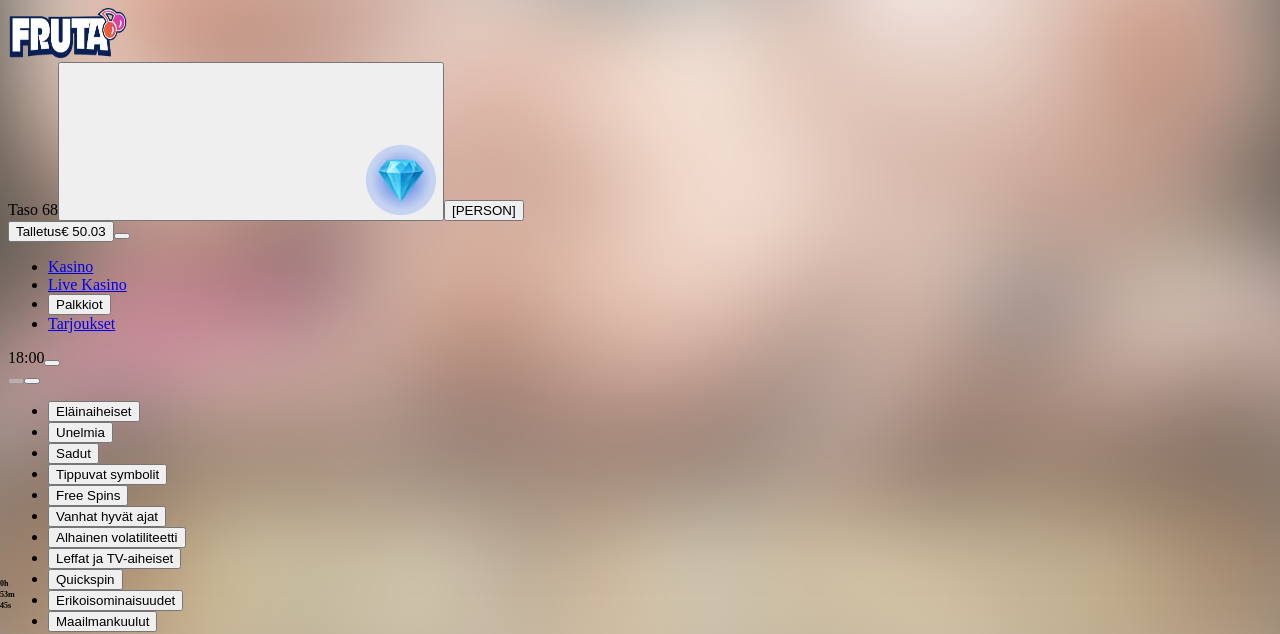 click at bounding box center (16, 841) 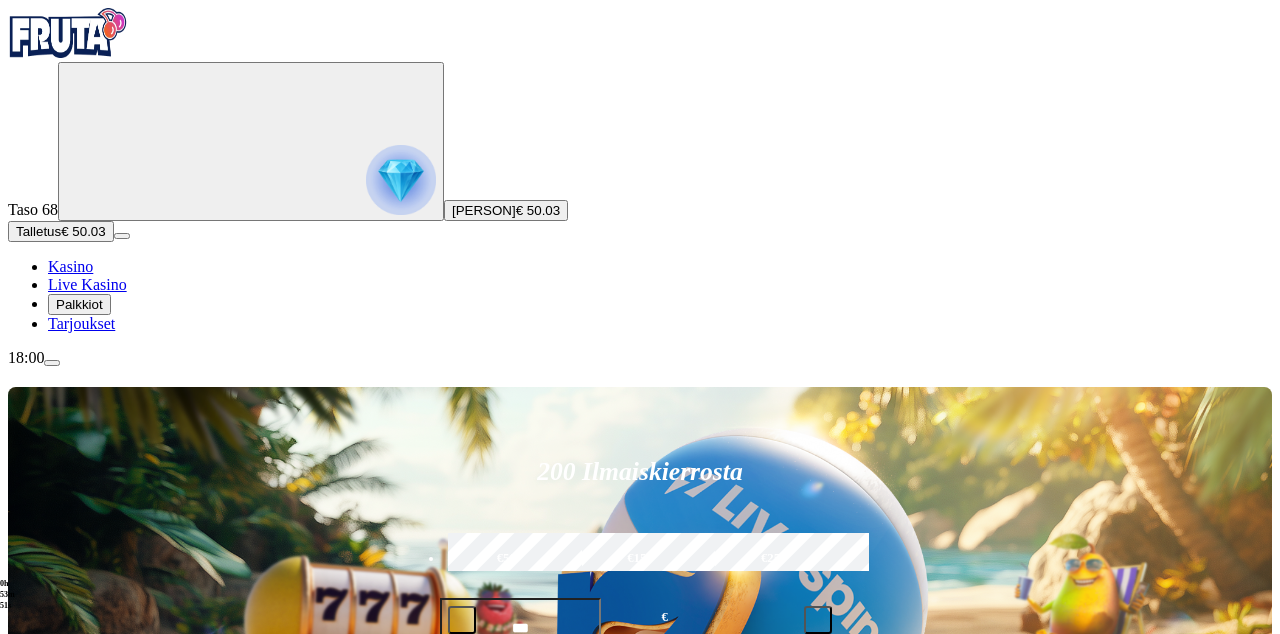 click at bounding box center (901, 899) 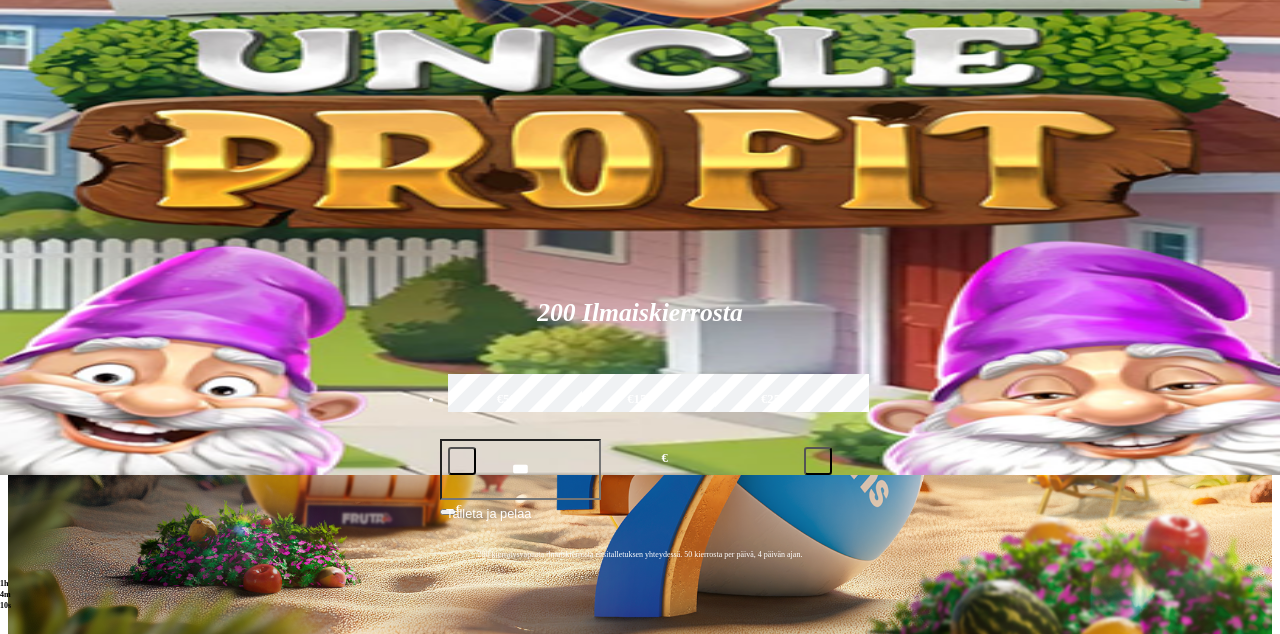 scroll, scrollTop: 0, scrollLeft: 0, axis: both 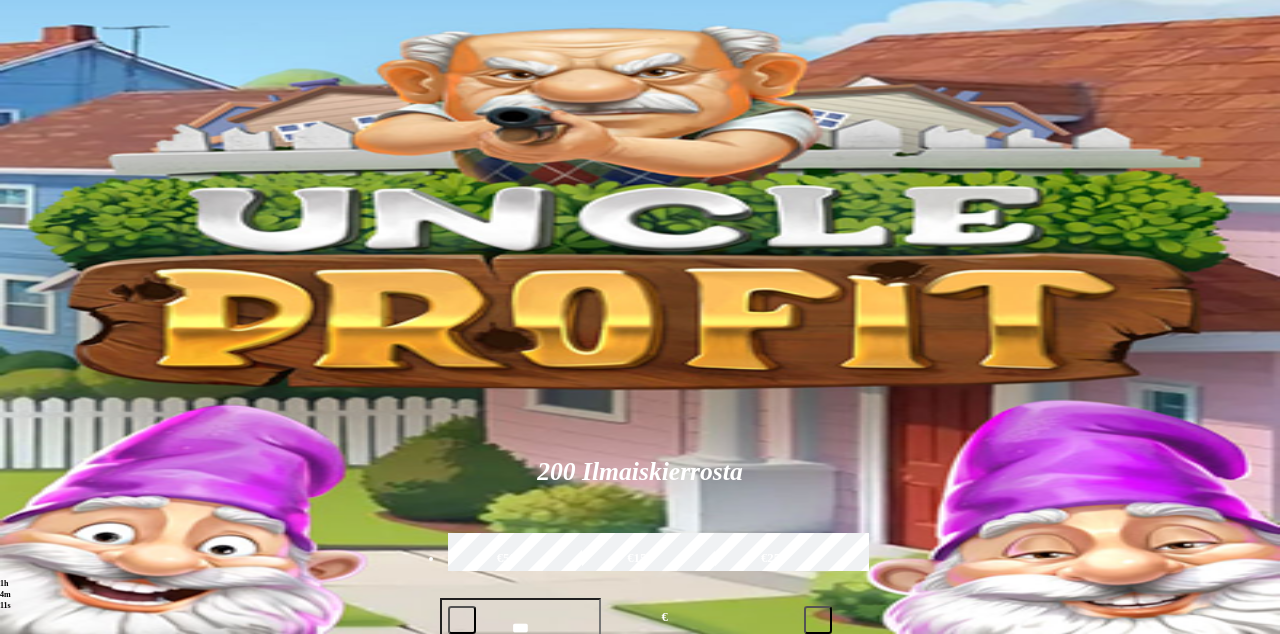 click at bounding box center [901, 899] 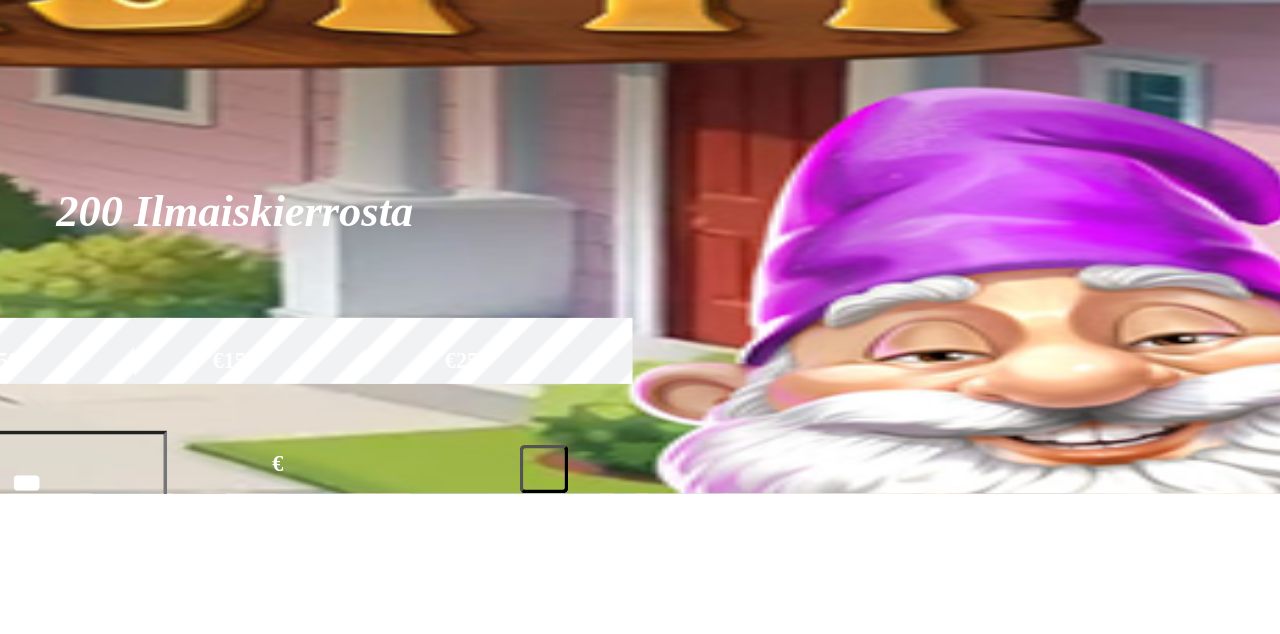 scroll, scrollTop: 454, scrollLeft: 0, axis: vertical 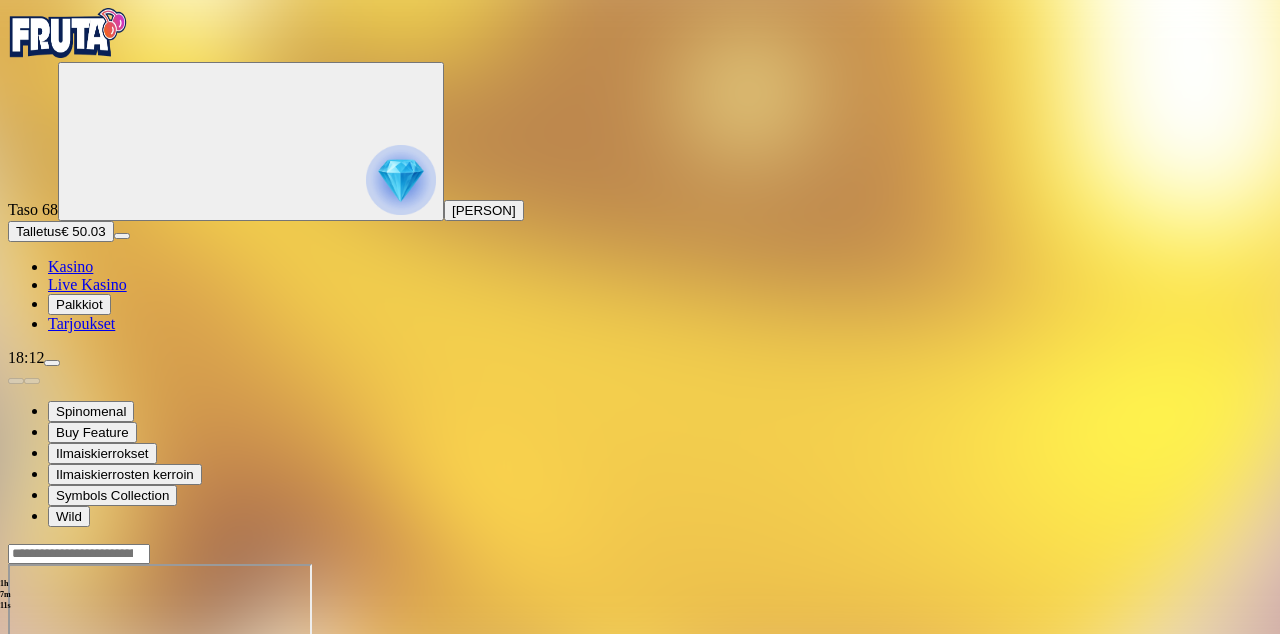 click at bounding box center [16, 736] 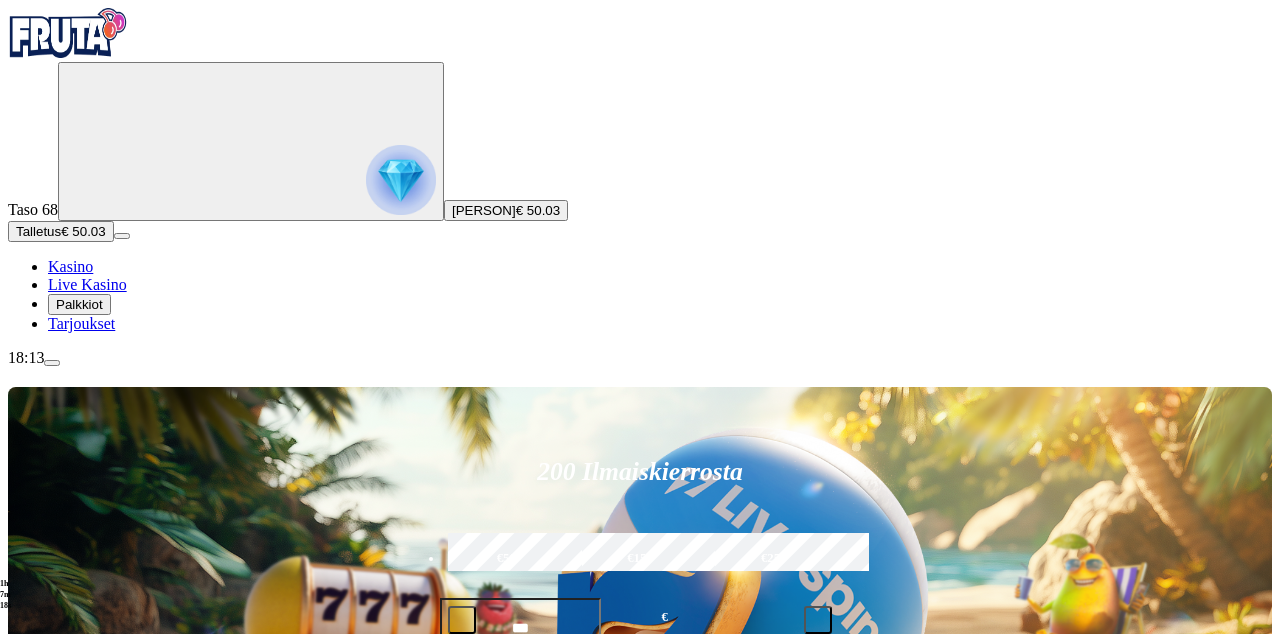 click at bounding box center (48, 1223) 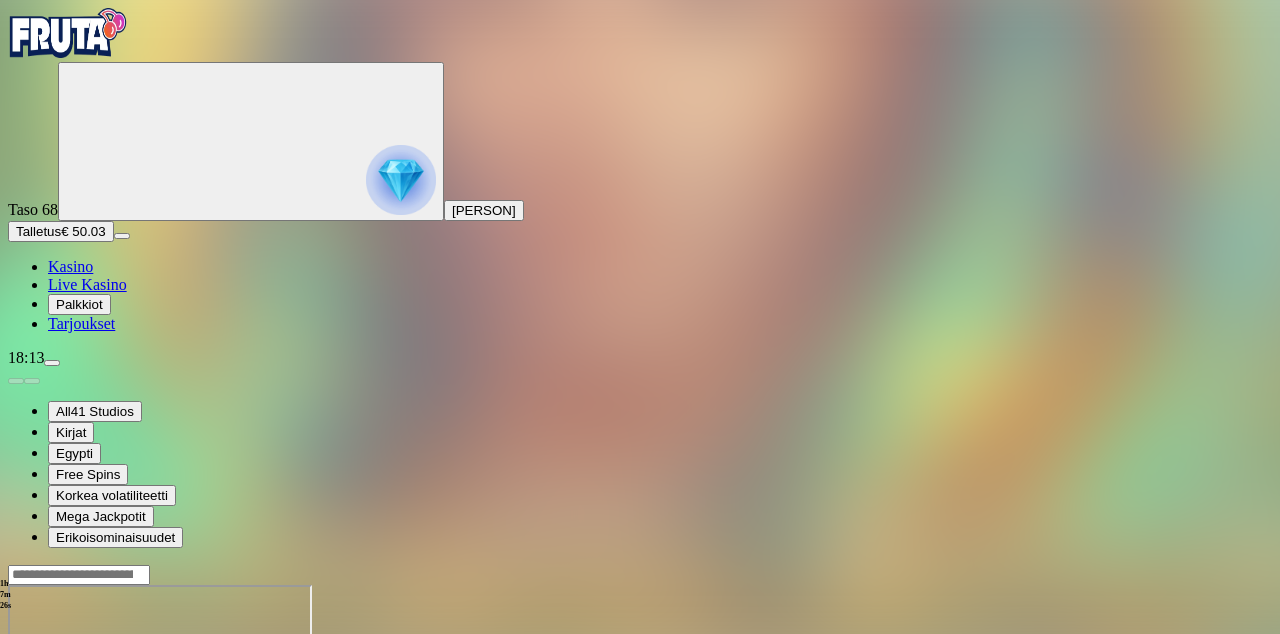 click at bounding box center [16, 757] 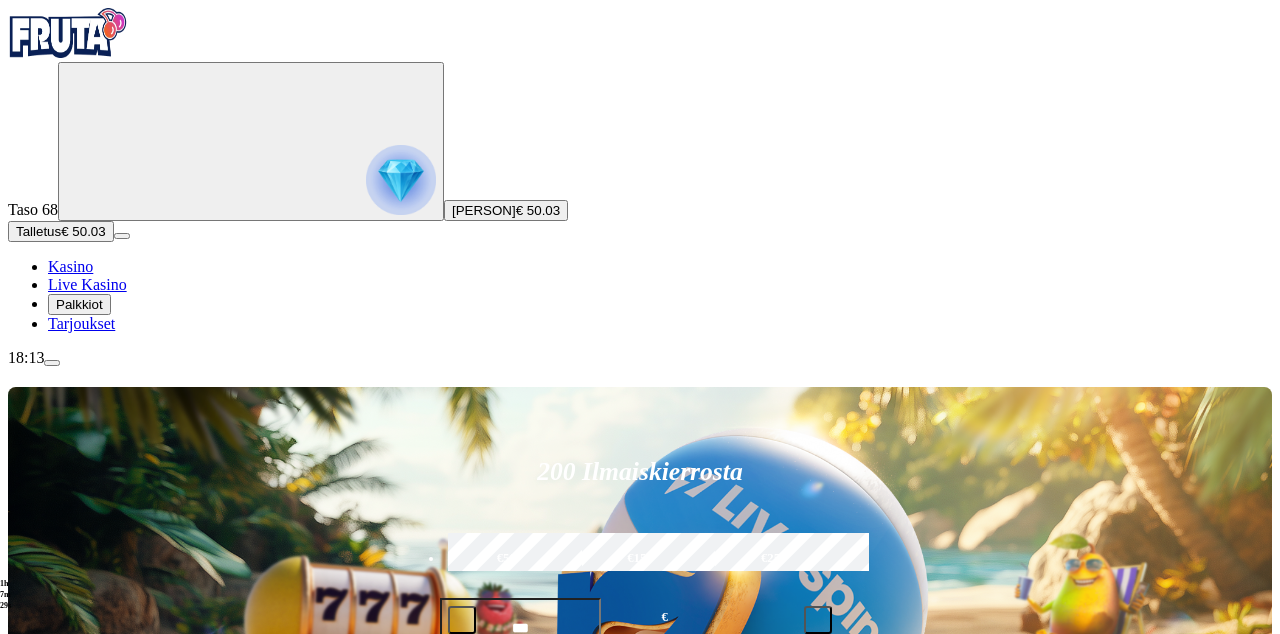 click at bounding box center [48, 1414] 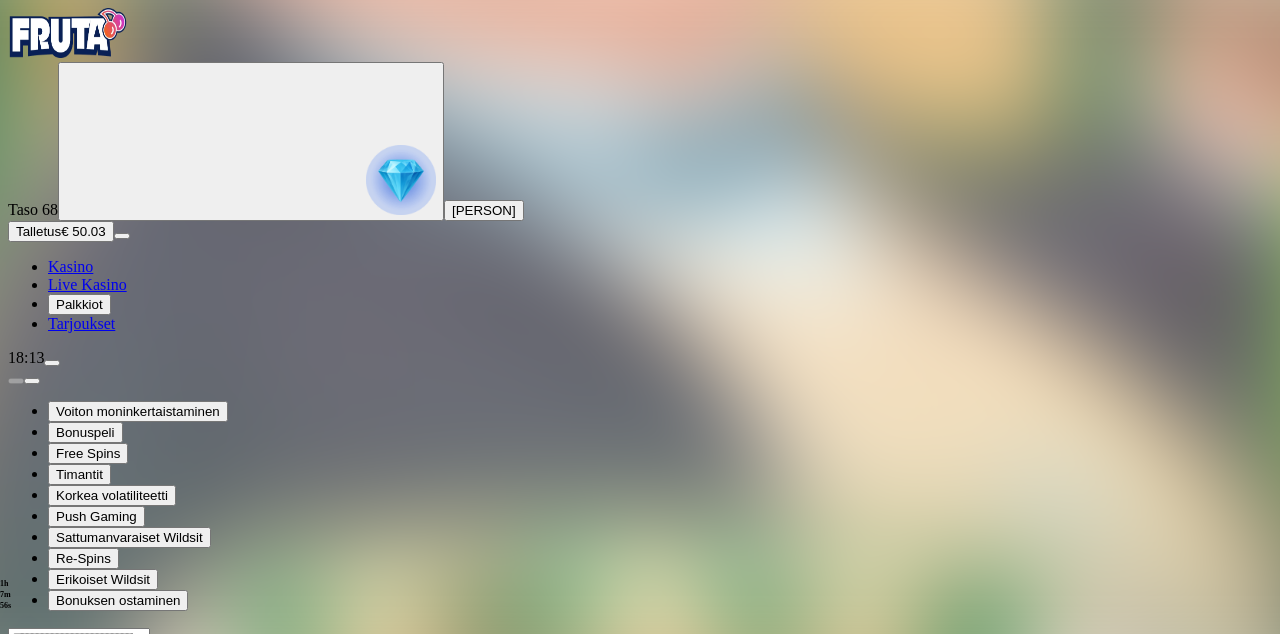 click at bounding box center (16, 820) 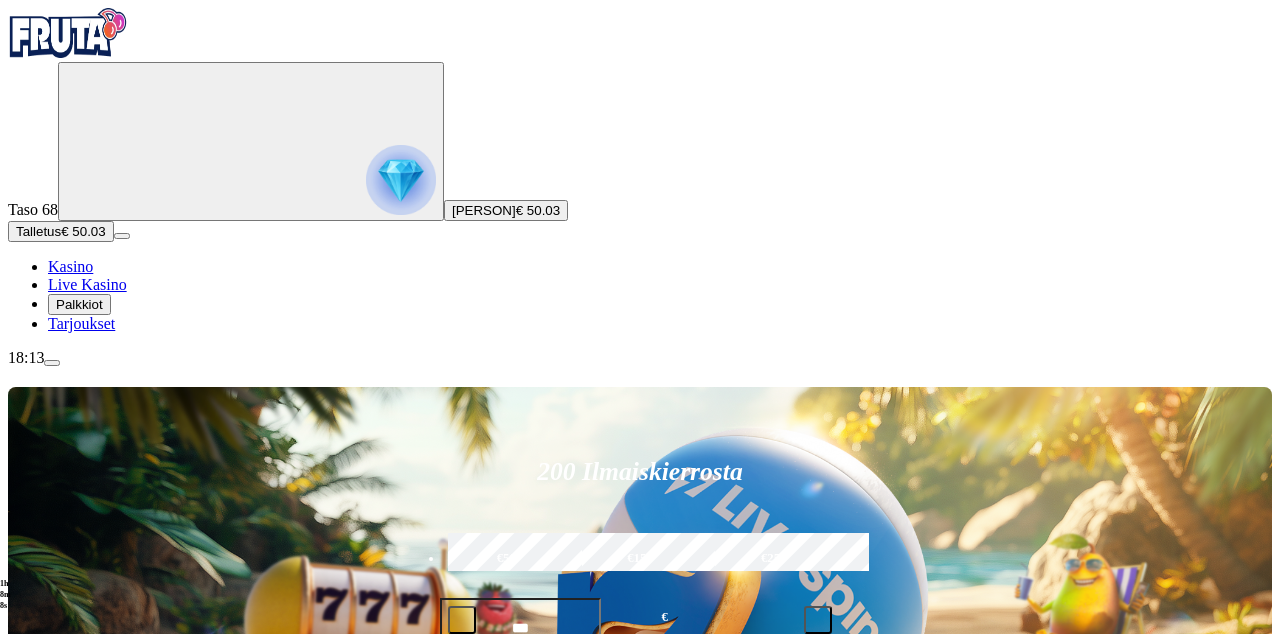 click on "Pelaa nyt" at bounding box center (-560, 1785) 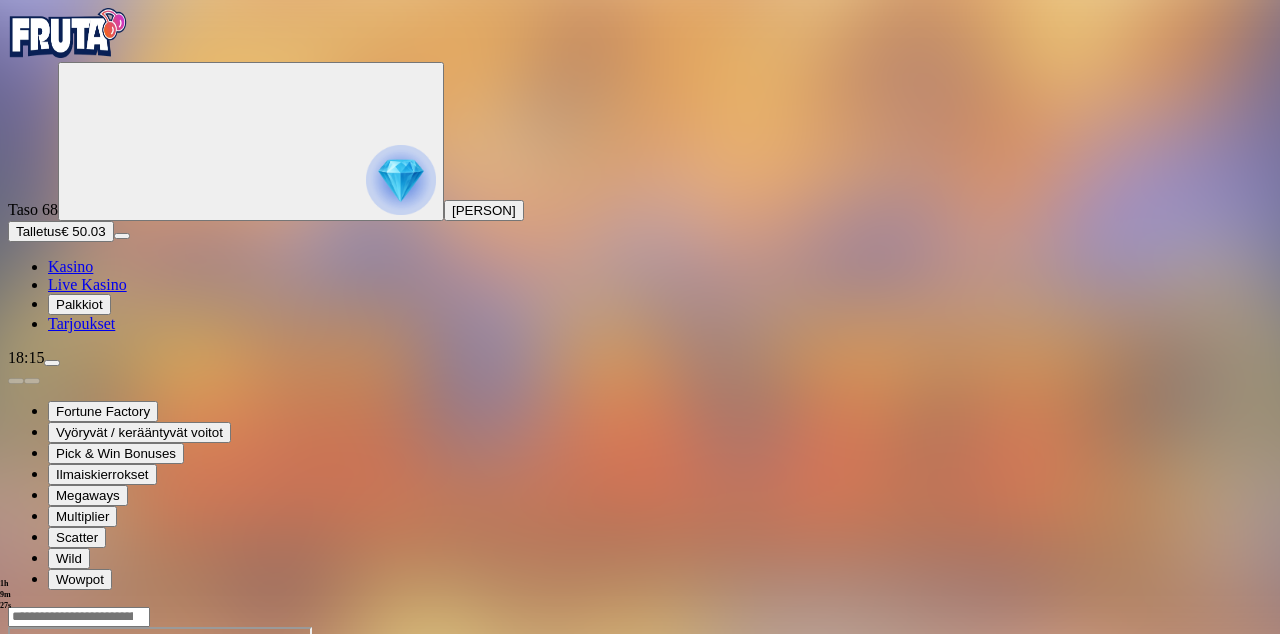 click at bounding box center (16, 799) 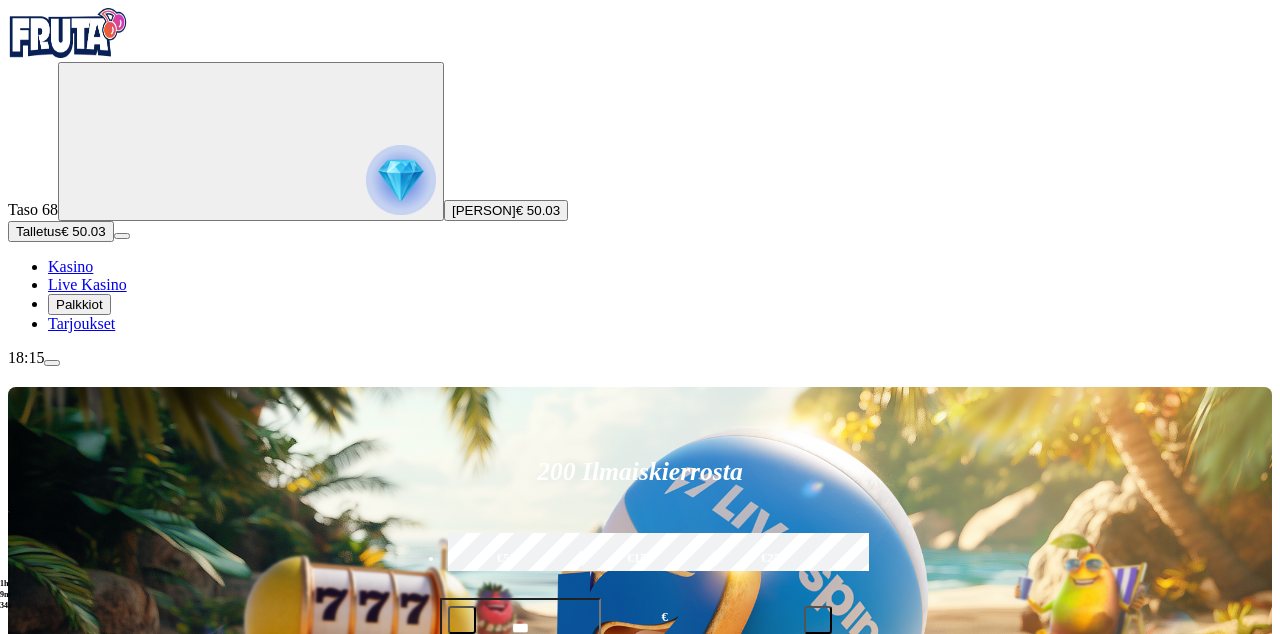 click at bounding box center (52, 363) 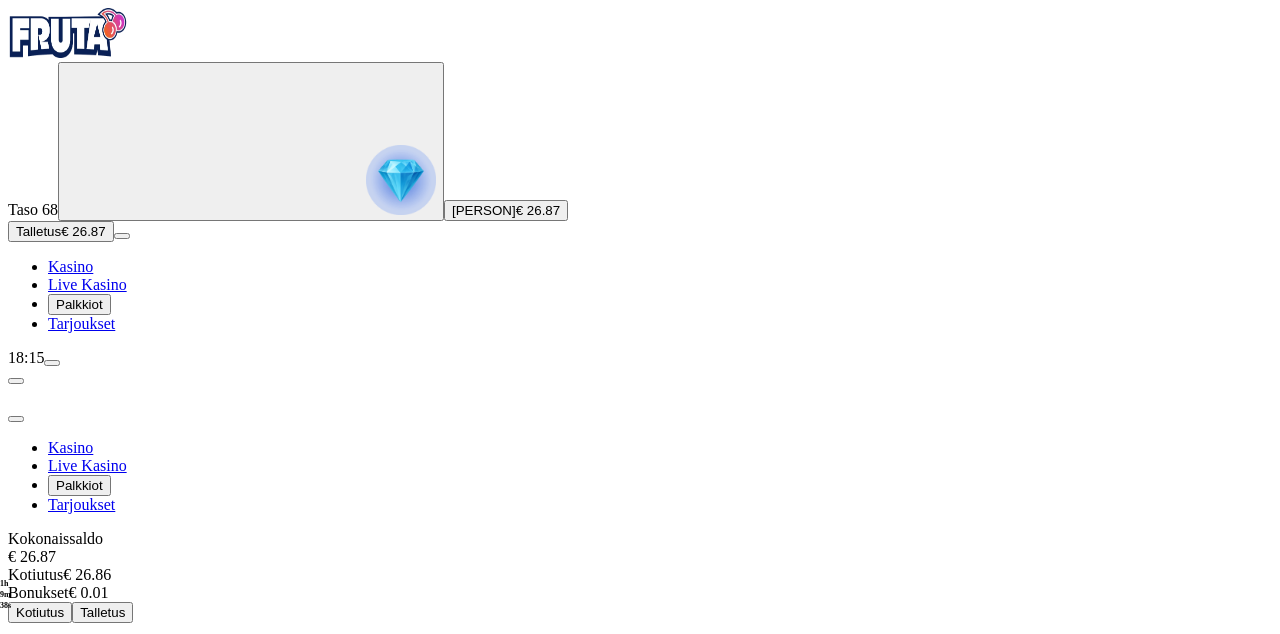 click on "Kotiutus" at bounding box center (40, 612) 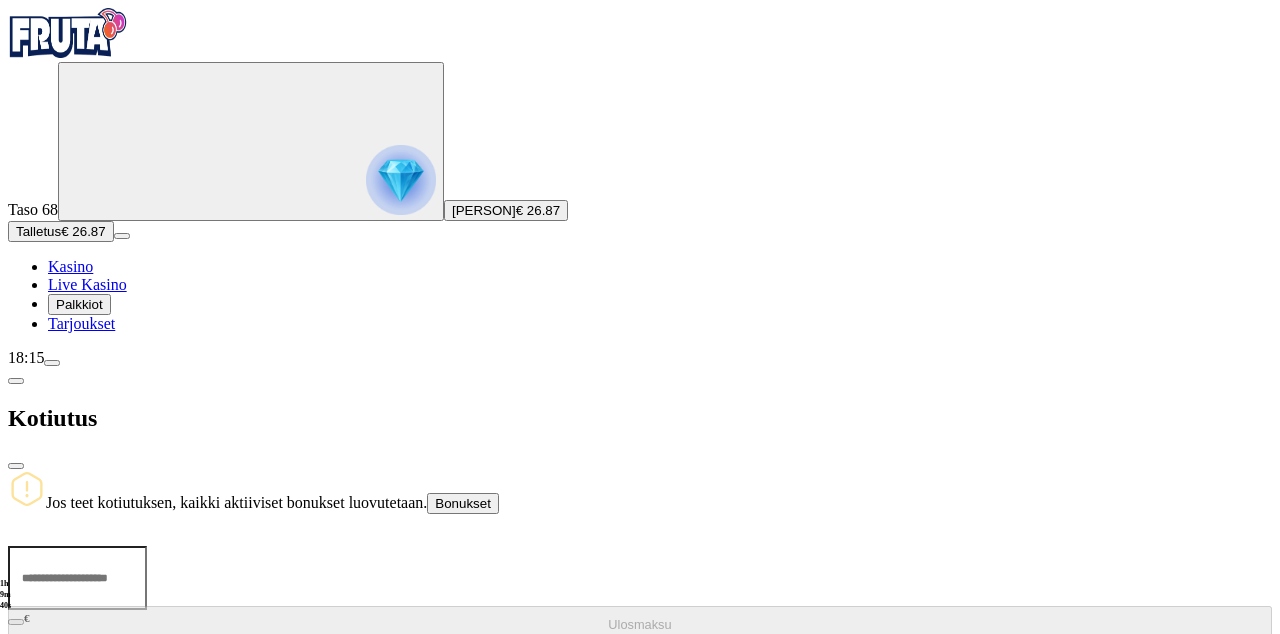 click at bounding box center (77, 578) 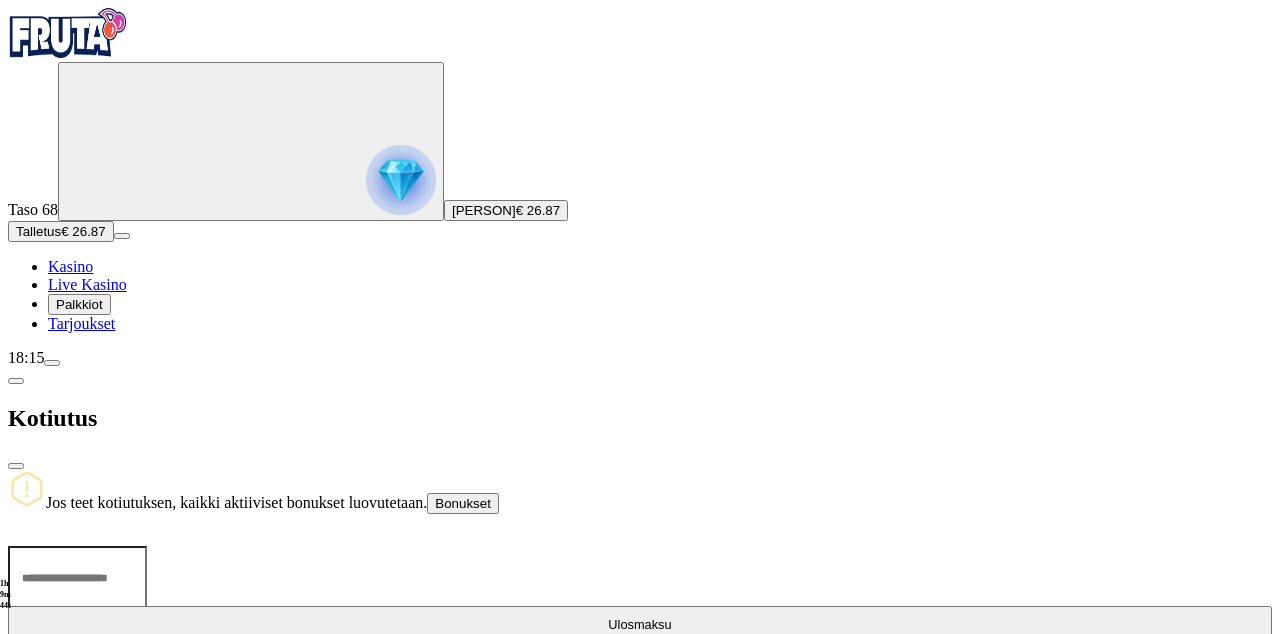 type on "**" 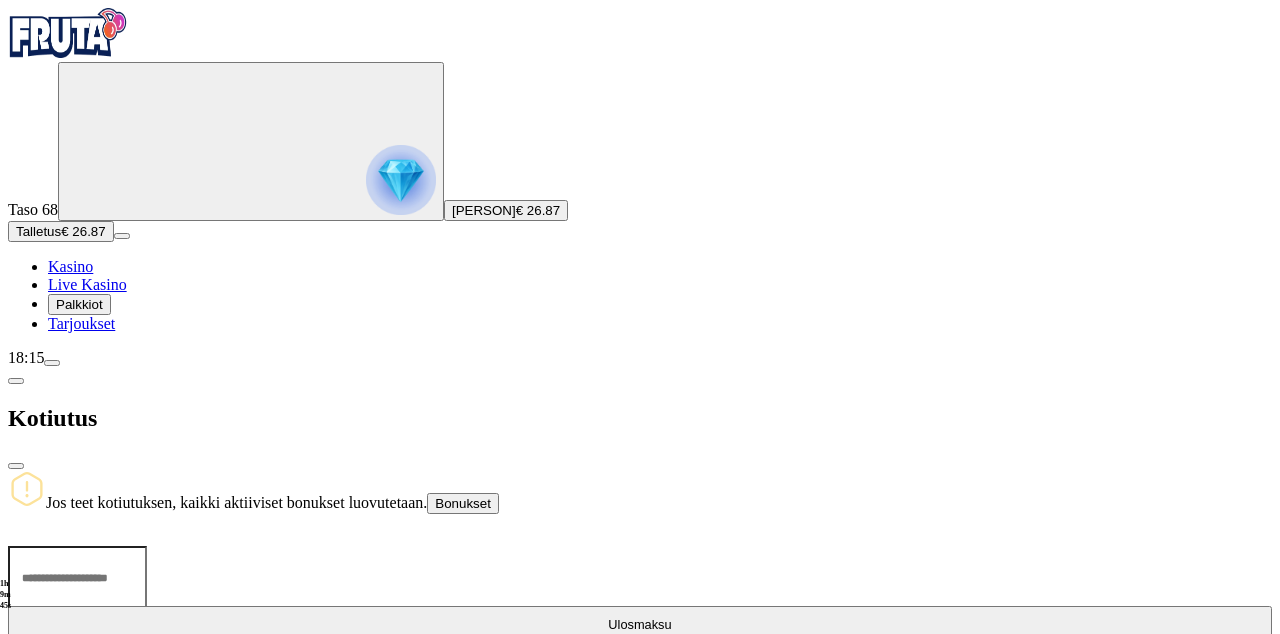 type 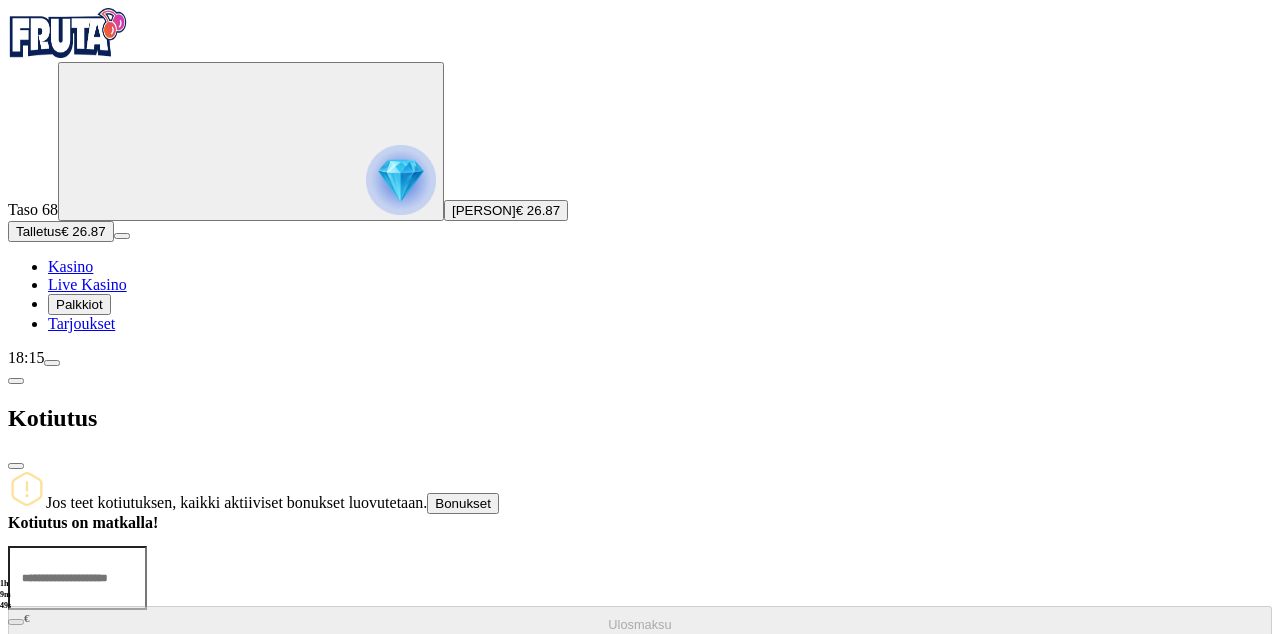 click at bounding box center (16, 466) 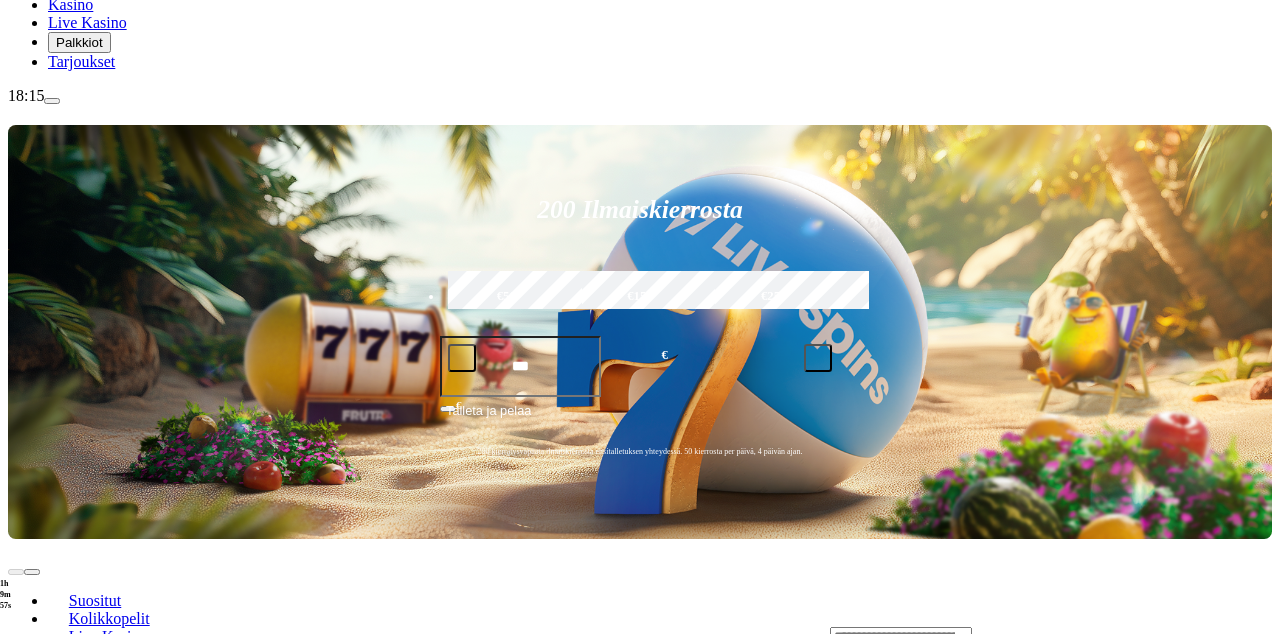 scroll, scrollTop: 260, scrollLeft: 0, axis: vertical 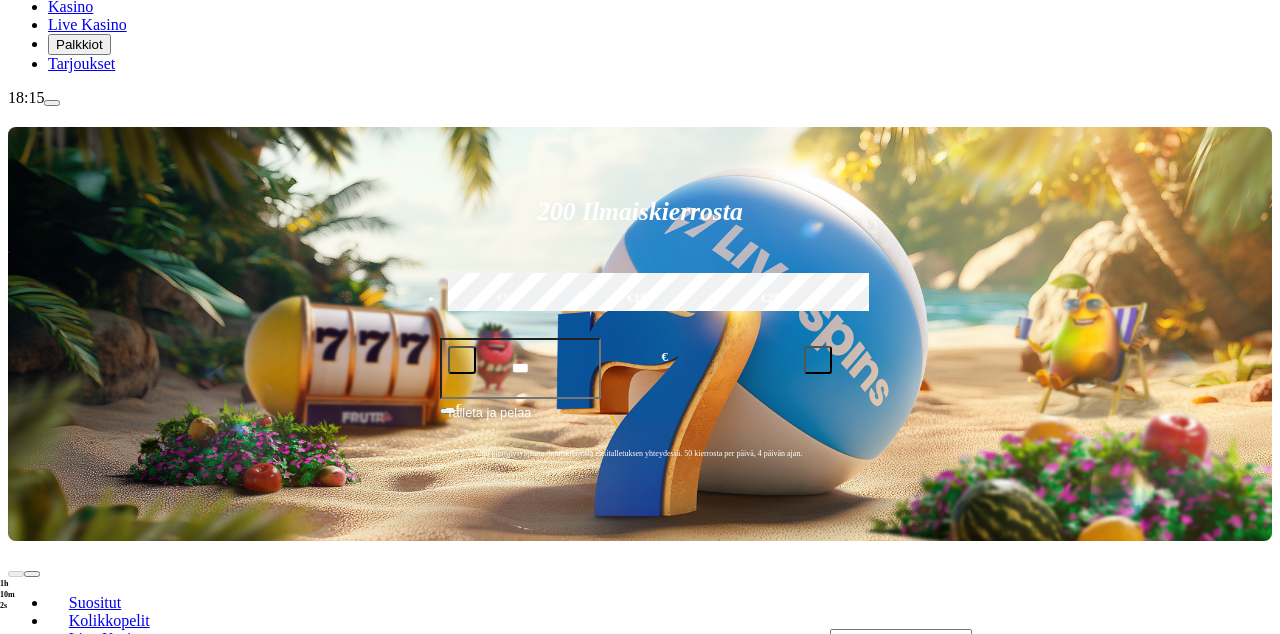 click at bounding box center [901, 639] 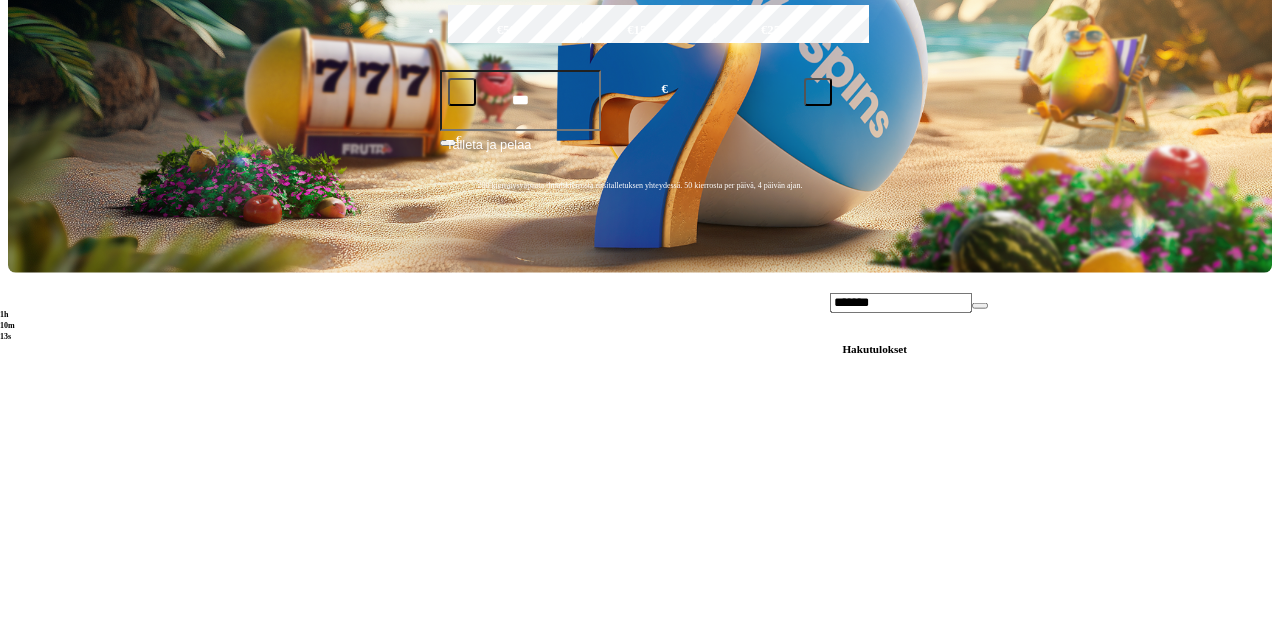 scroll, scrollTop: 260, scrollLeft: 0, axis: vertical 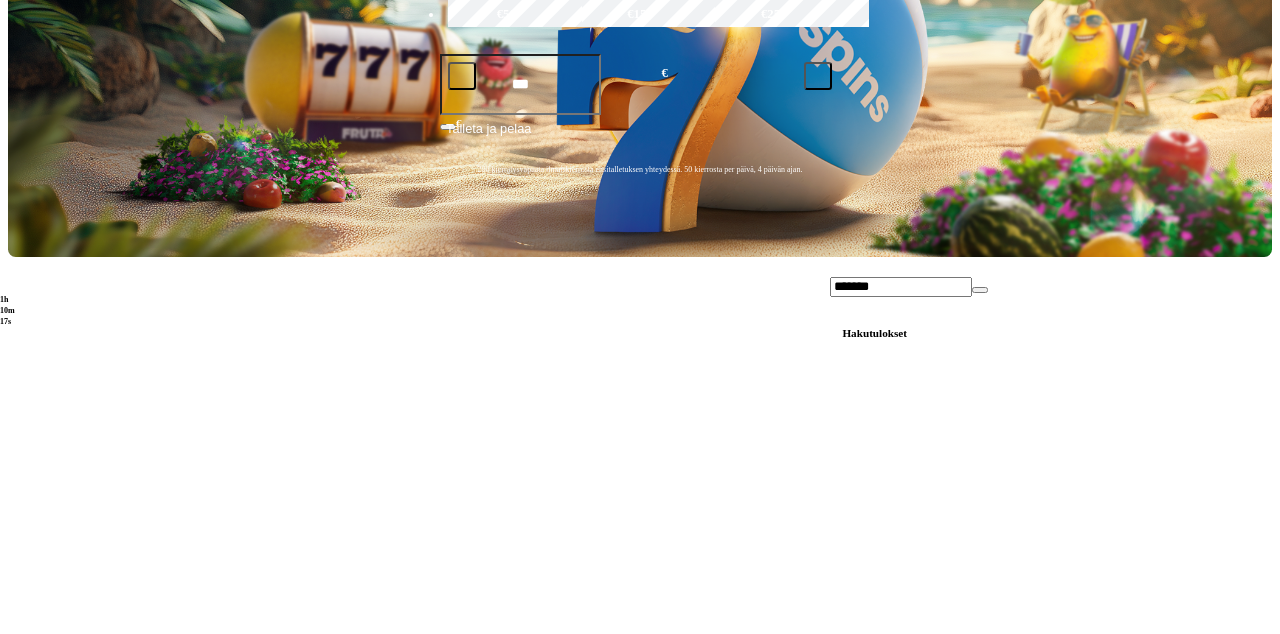 type on "*******" 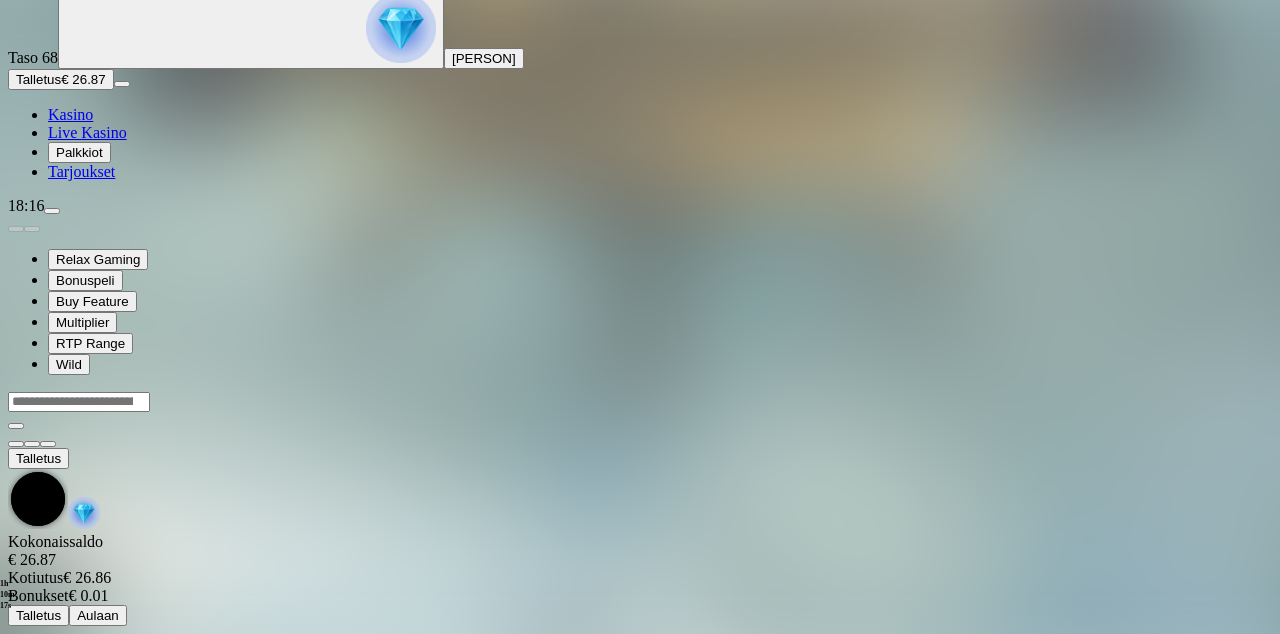scroll, scrollTop: 0, scrollLeft: 0, axis: both 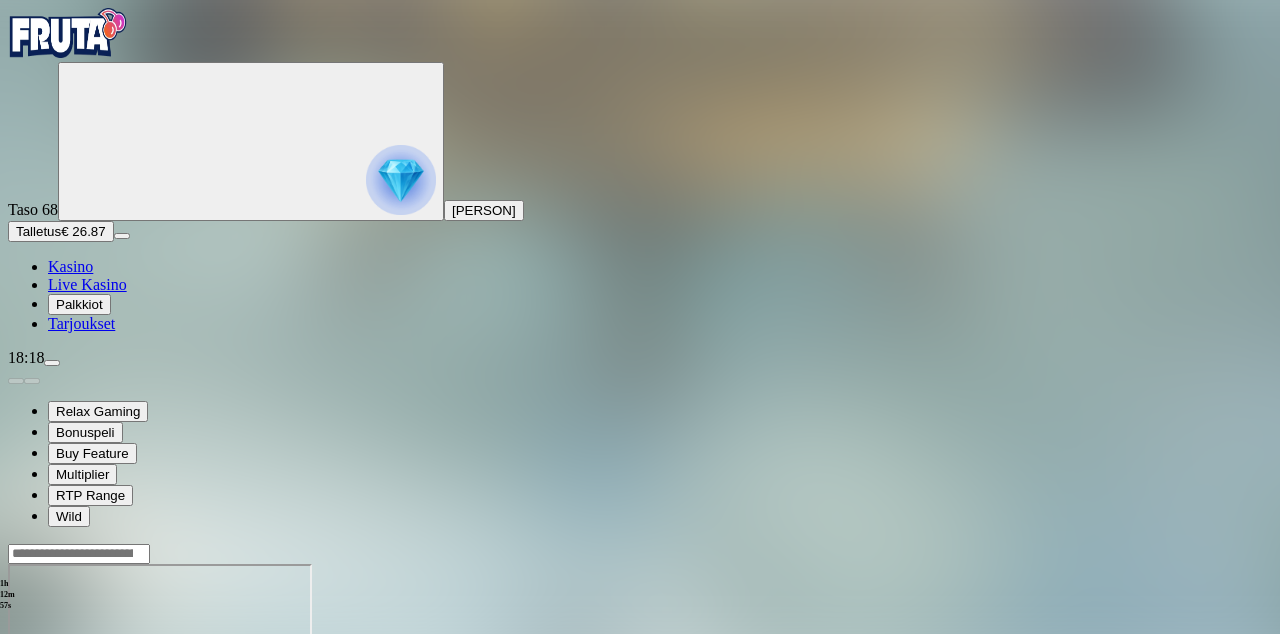 click at bounding box center (16, 736) 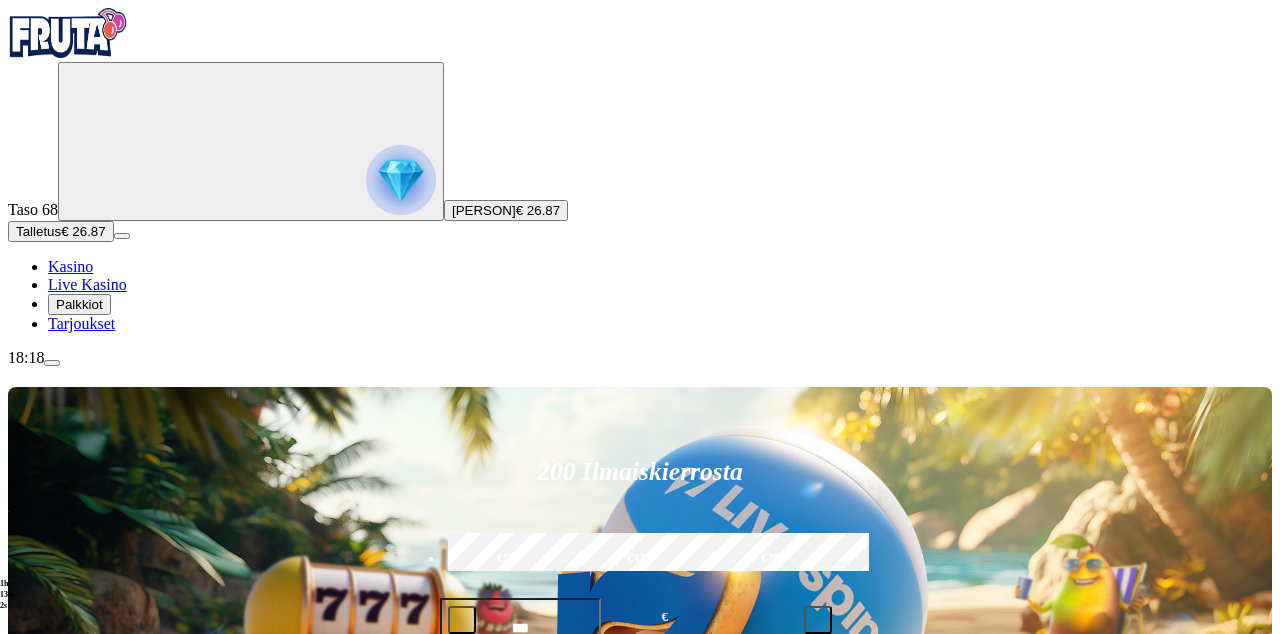 click on "Palkkiot" at bounding box center [79, 304] 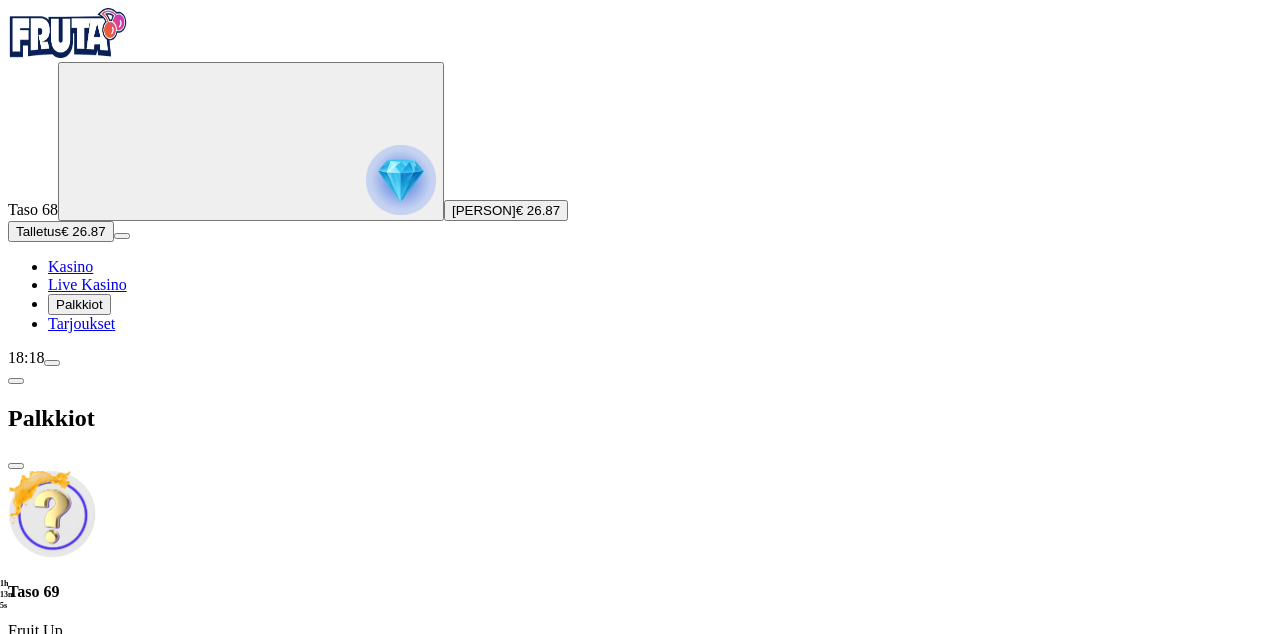 click on "Fruit Up   ja nappaat seuraavan palkkion" at bounding box center [640, 640] 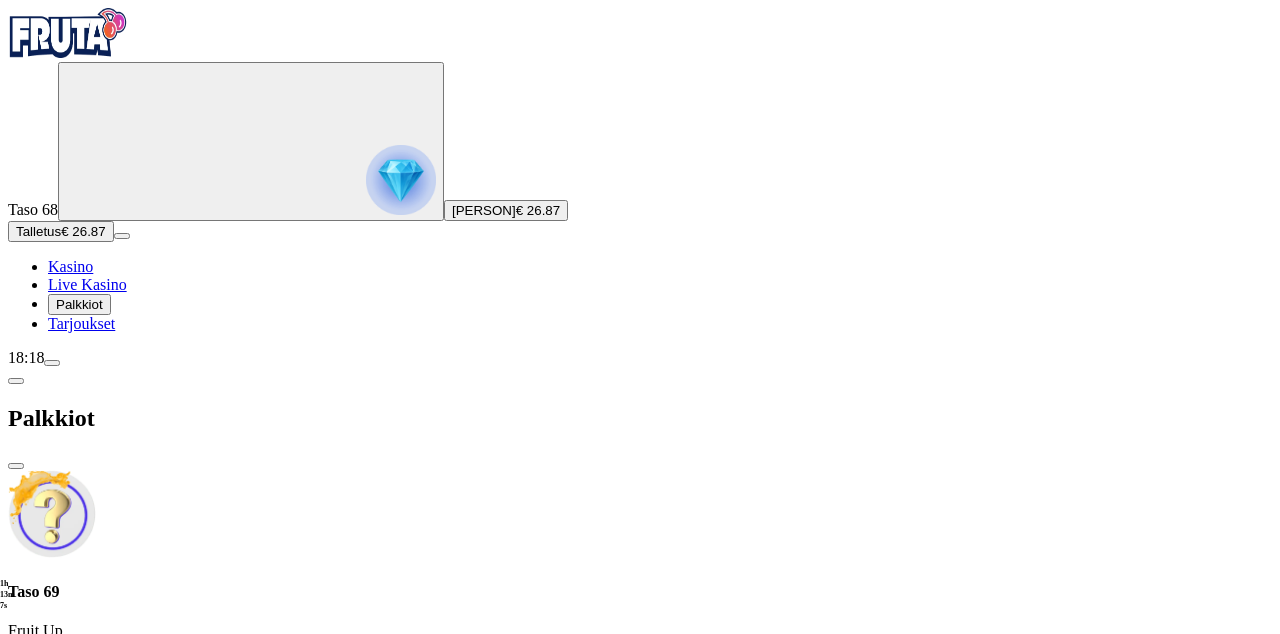 click on "Fruit Up   ja nappaat seuraavan palkkion" at bounding box center [640, 640] 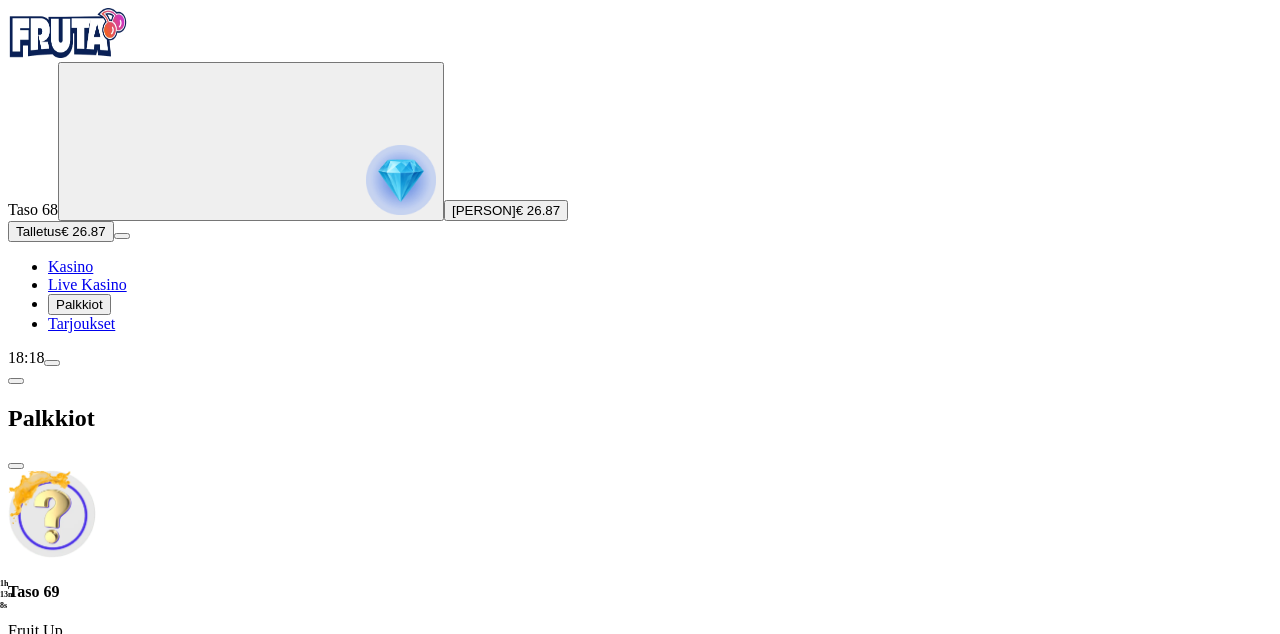 click at bounding box center (16, 466) 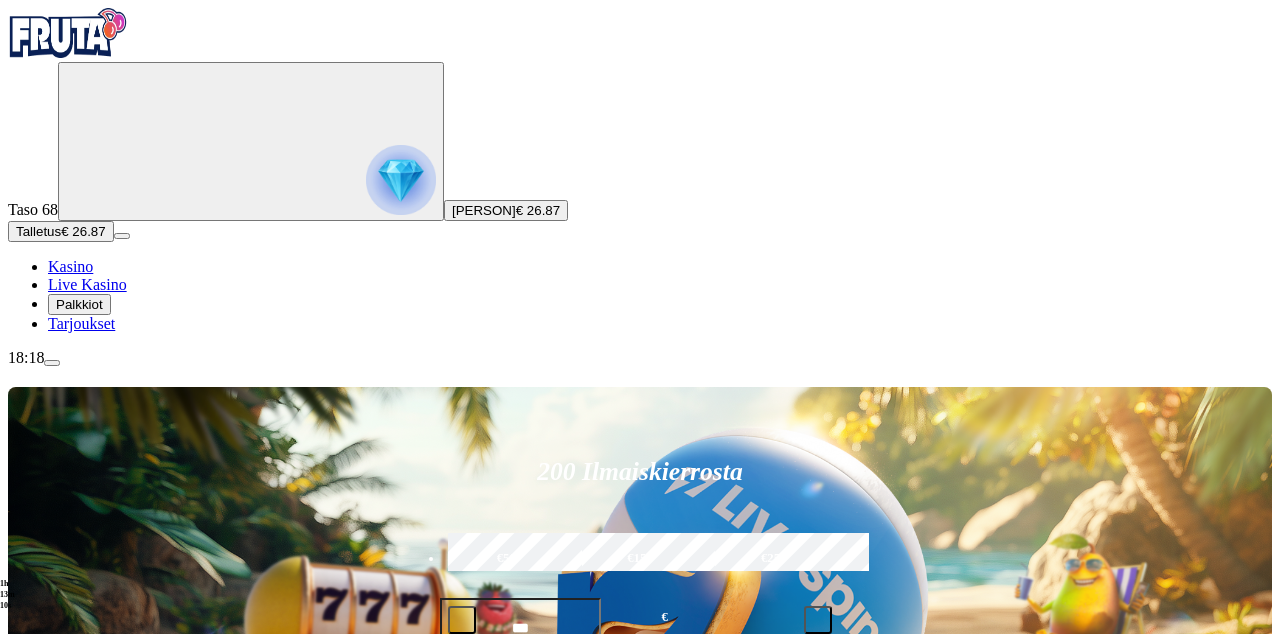 click on "Tarjoukset" at bounding box center (81, 323) 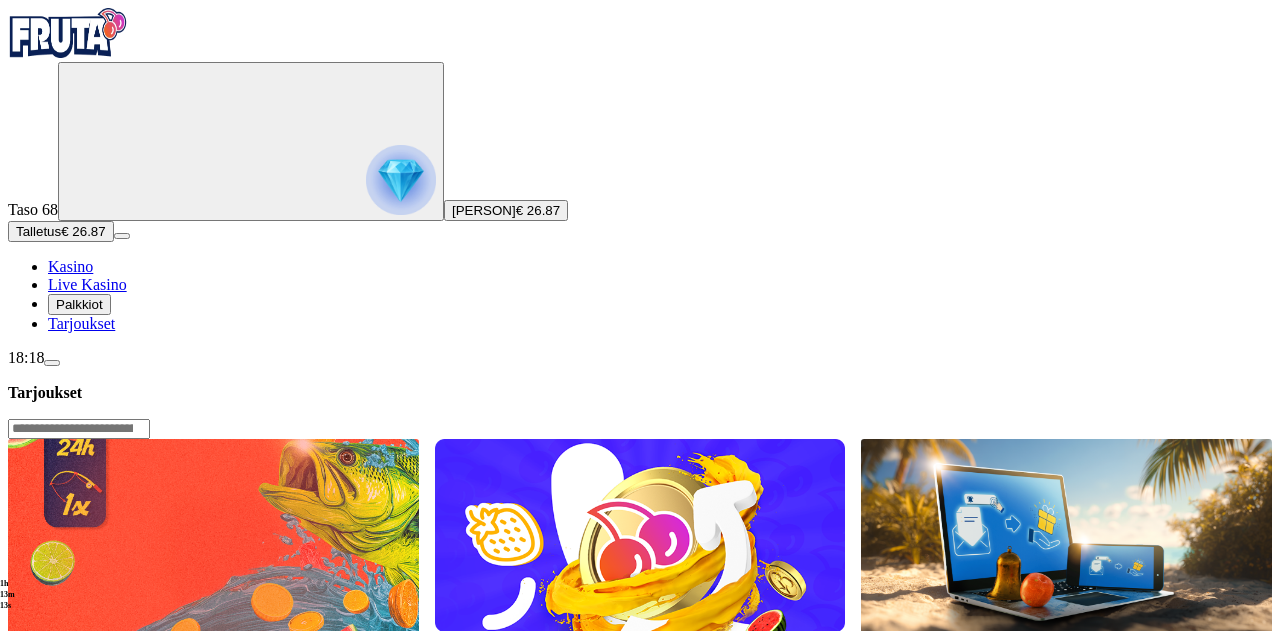 click on "Kasino" at bounding box center (70, 266) 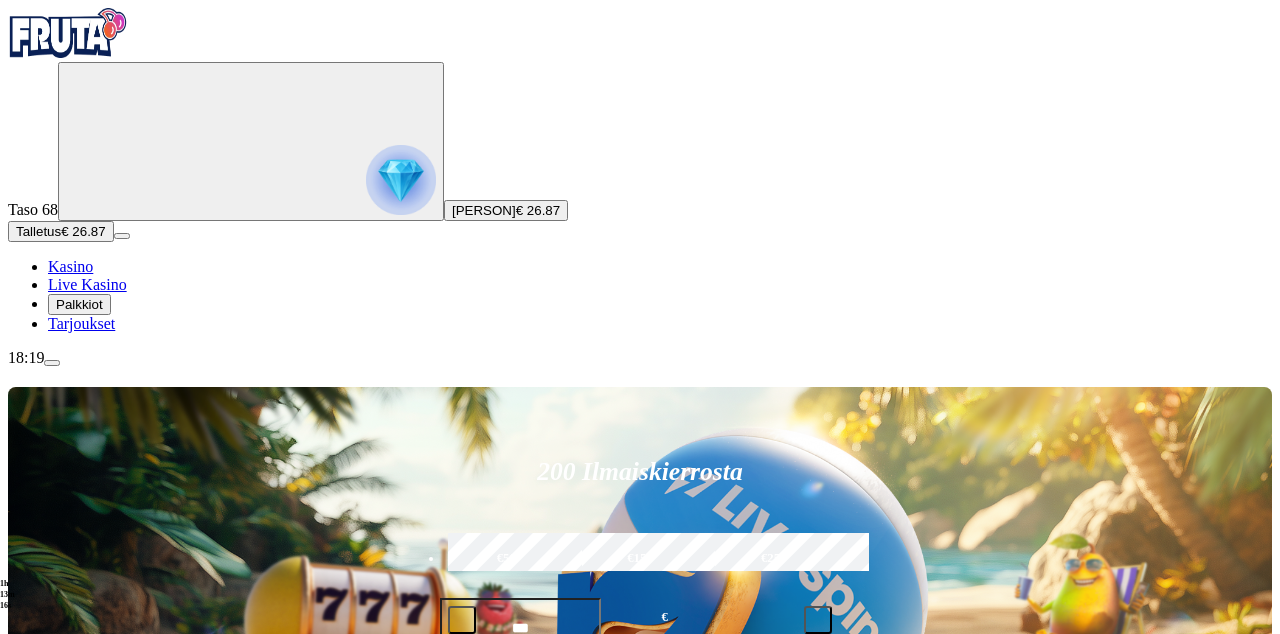 click on "[PERSON]" at bounding box center (484, 210) 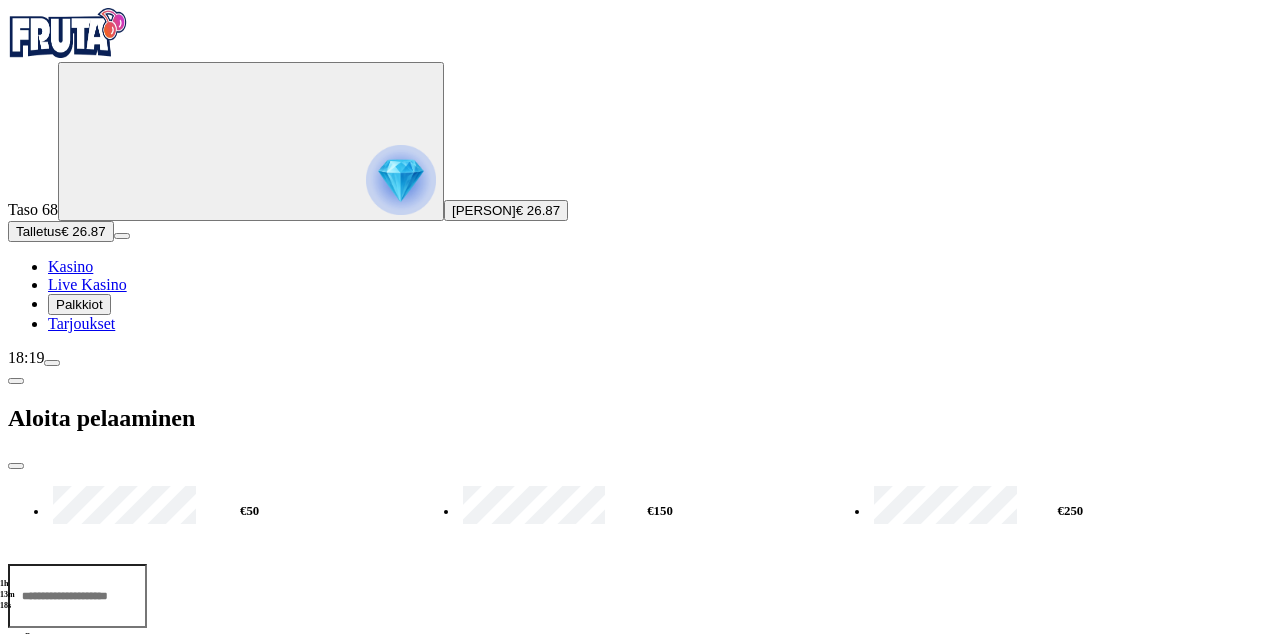 click at bounding box center [16, 466] 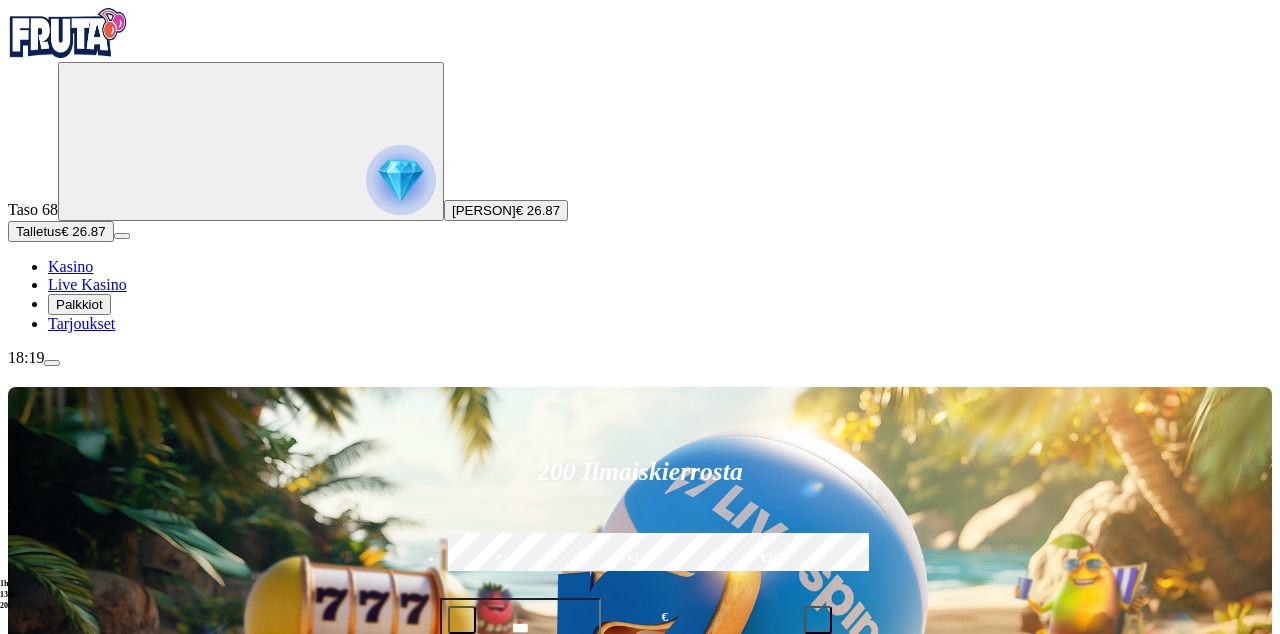 click on "Tarjoukset" at bounding box center (81, 323) 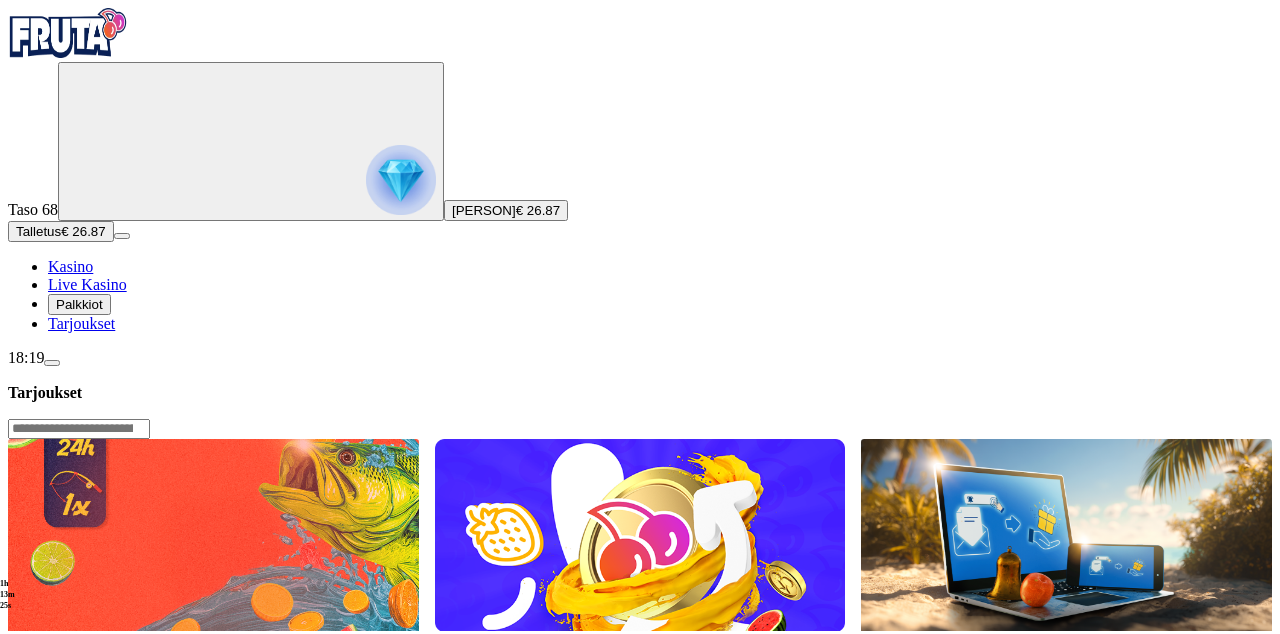 click on "Palkkiot" at bounding box center (79, 304) 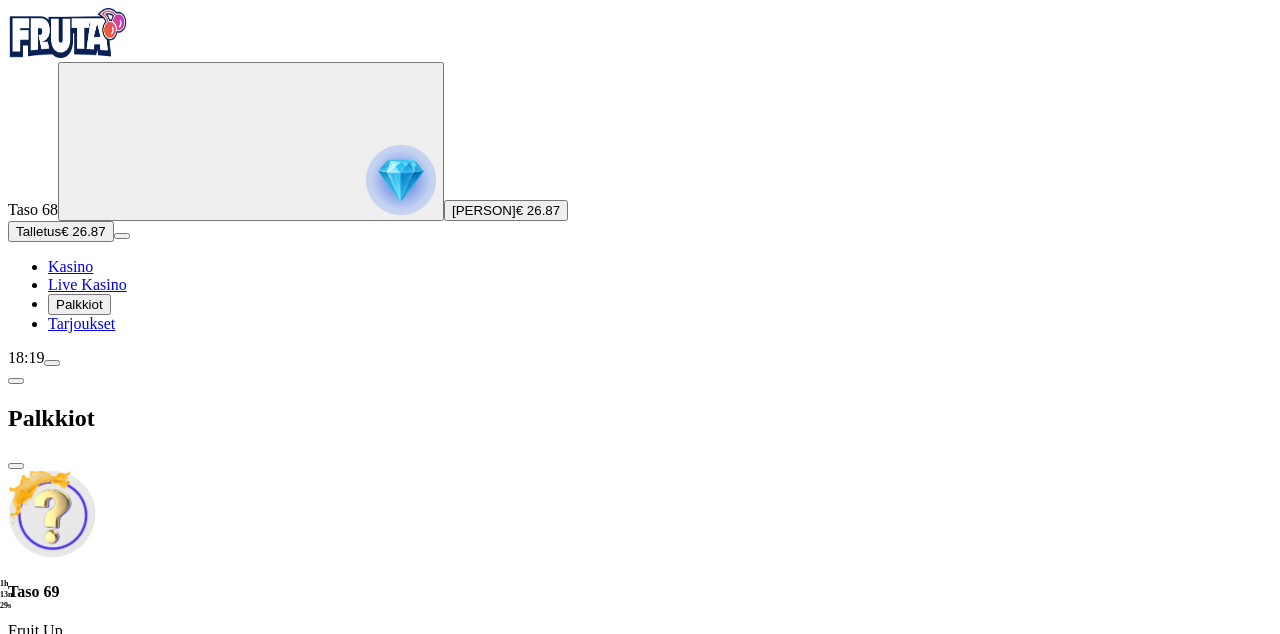 click on "Taso 69" at bounding box center [640, 592] 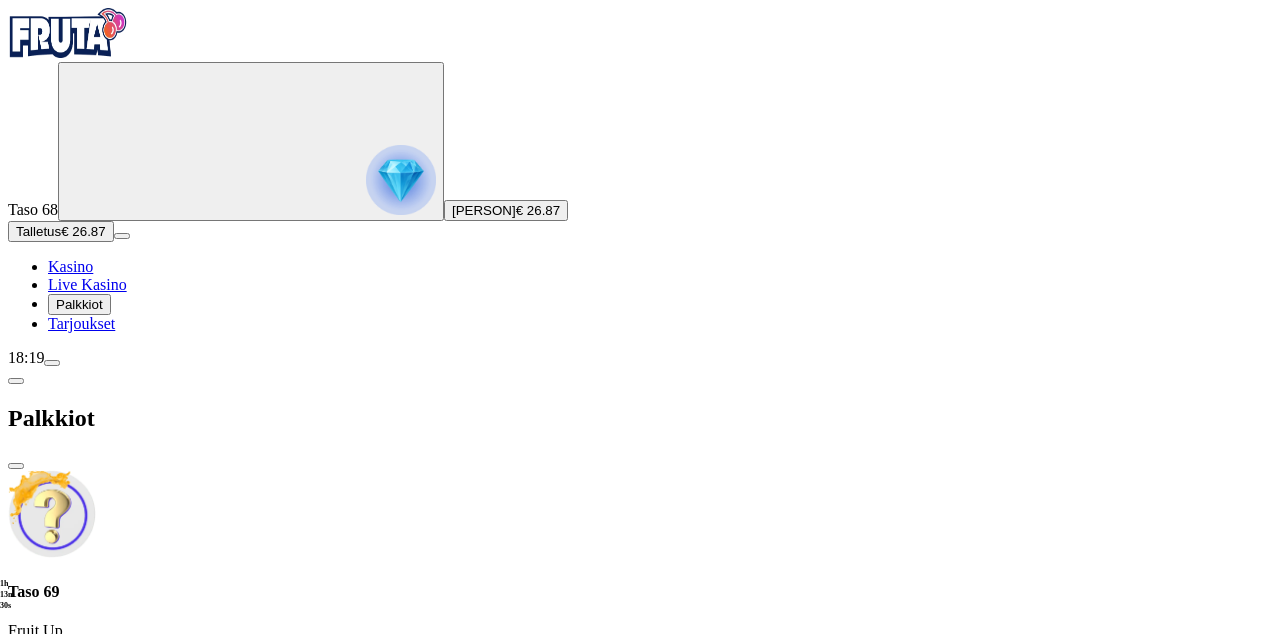click at bounding box center [16, 466] 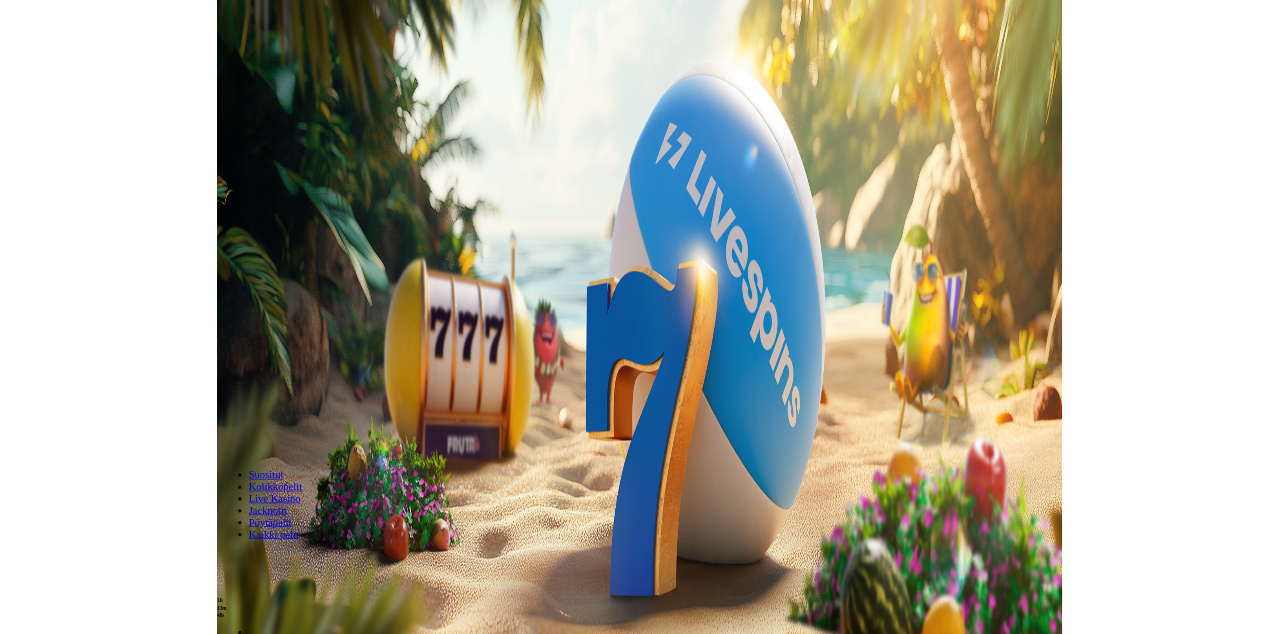 scroll, scrollTop: 100, scrollLeft: 0, axis: vertical 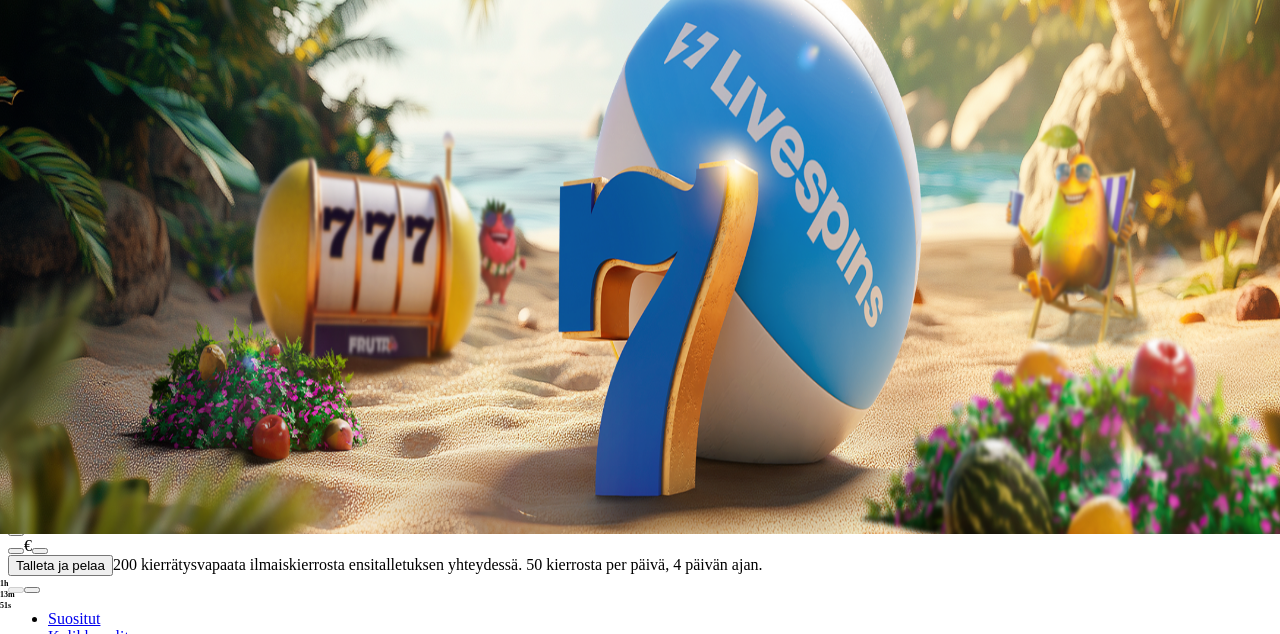 click at bounding box center [48, 980] 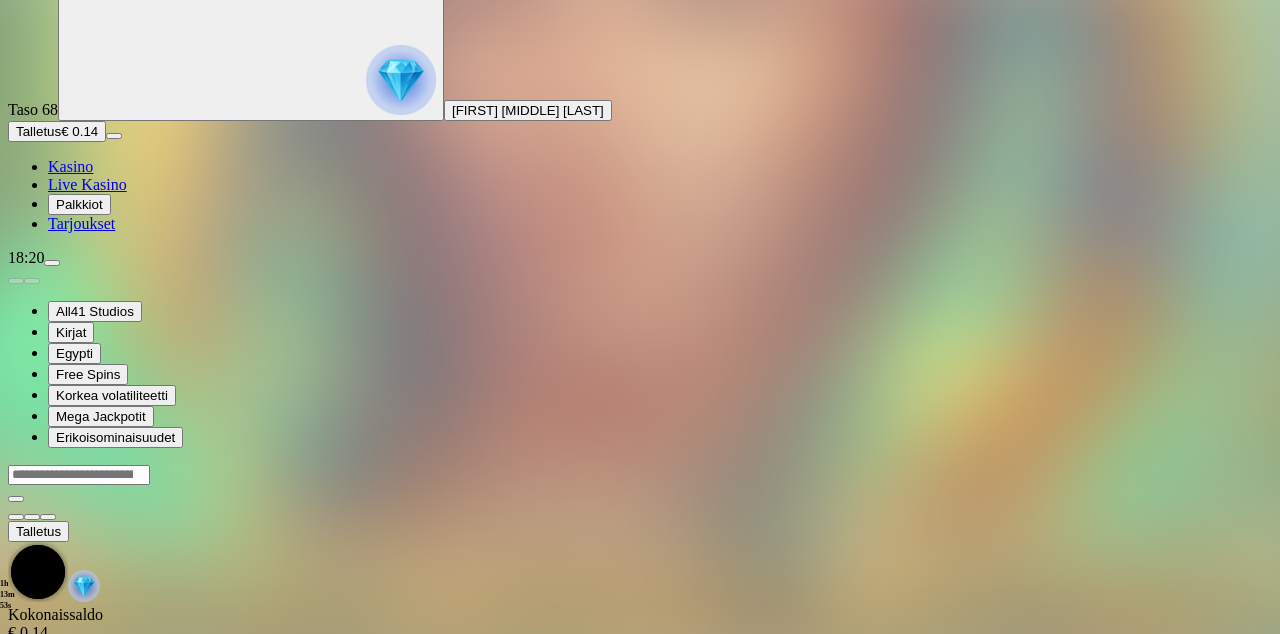 scroll, scrollTop: 0, scrollLeft: 0, axis: both 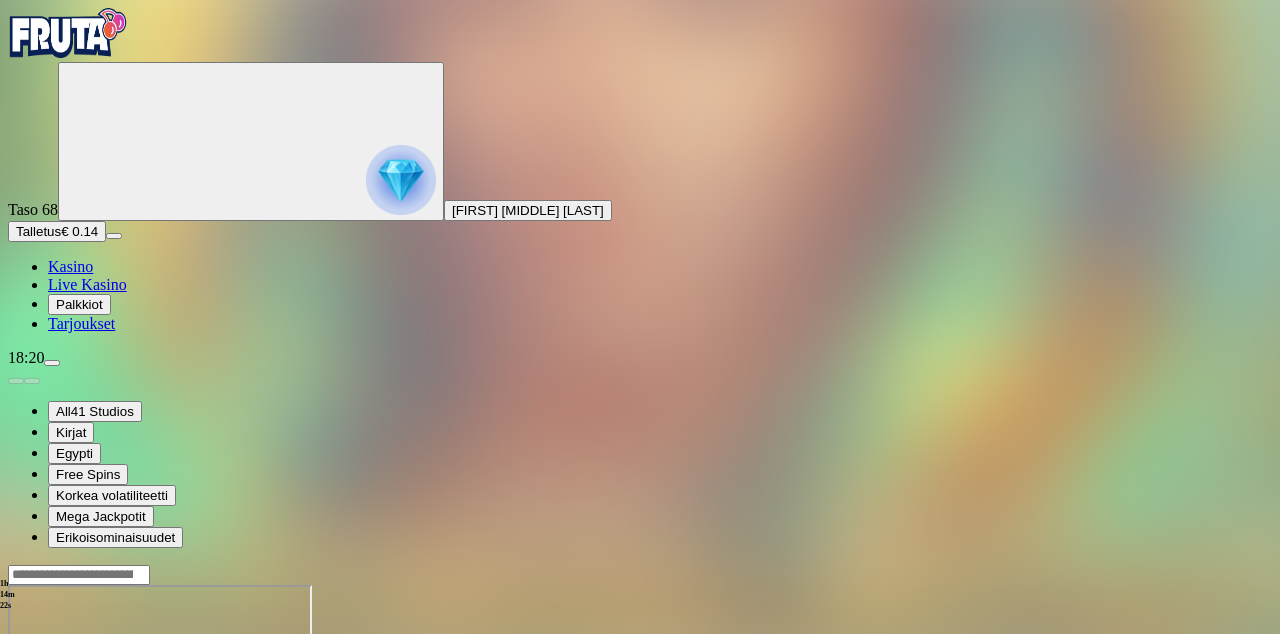 click at bounding box center [16, 757] 